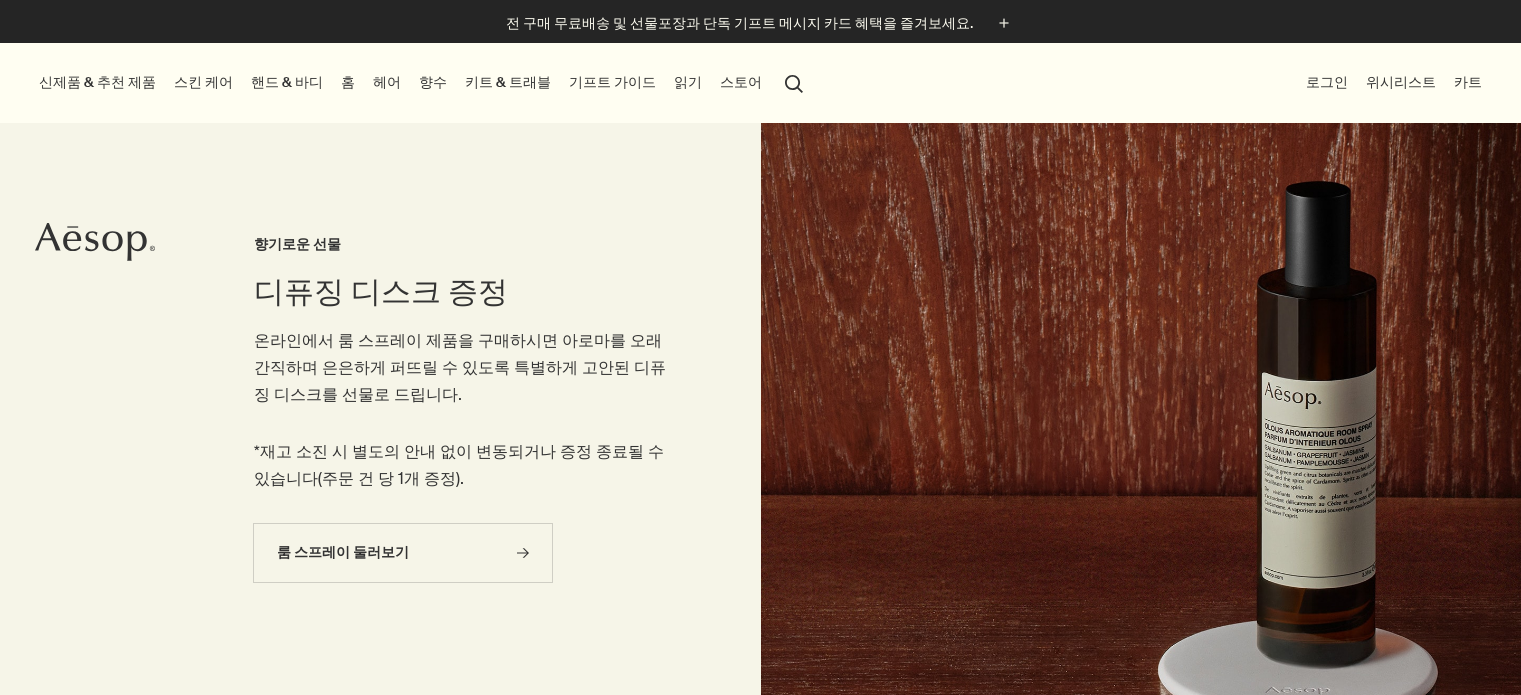 scroll, scrollTop: 0, scrollLeft: 0, axis: both 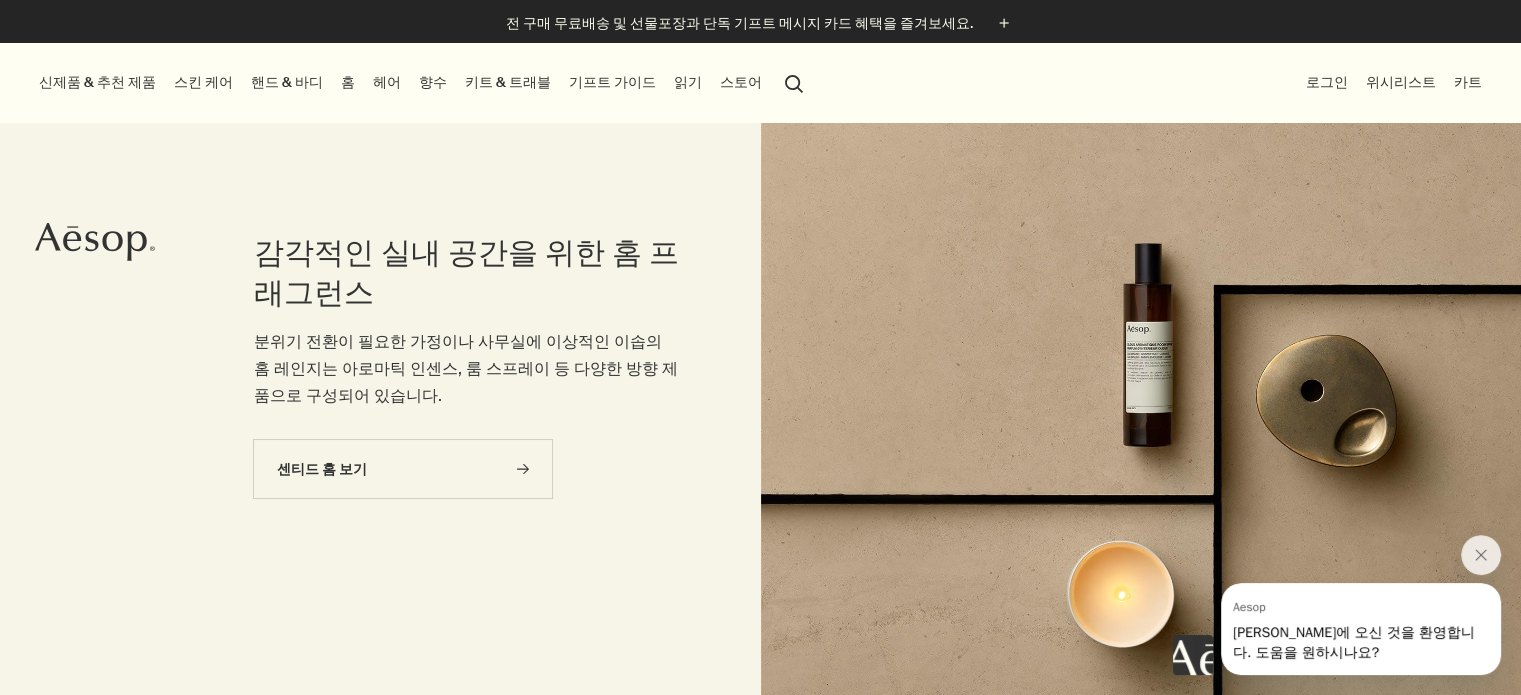 click on "로그인" at bounding box center (1327, 82) 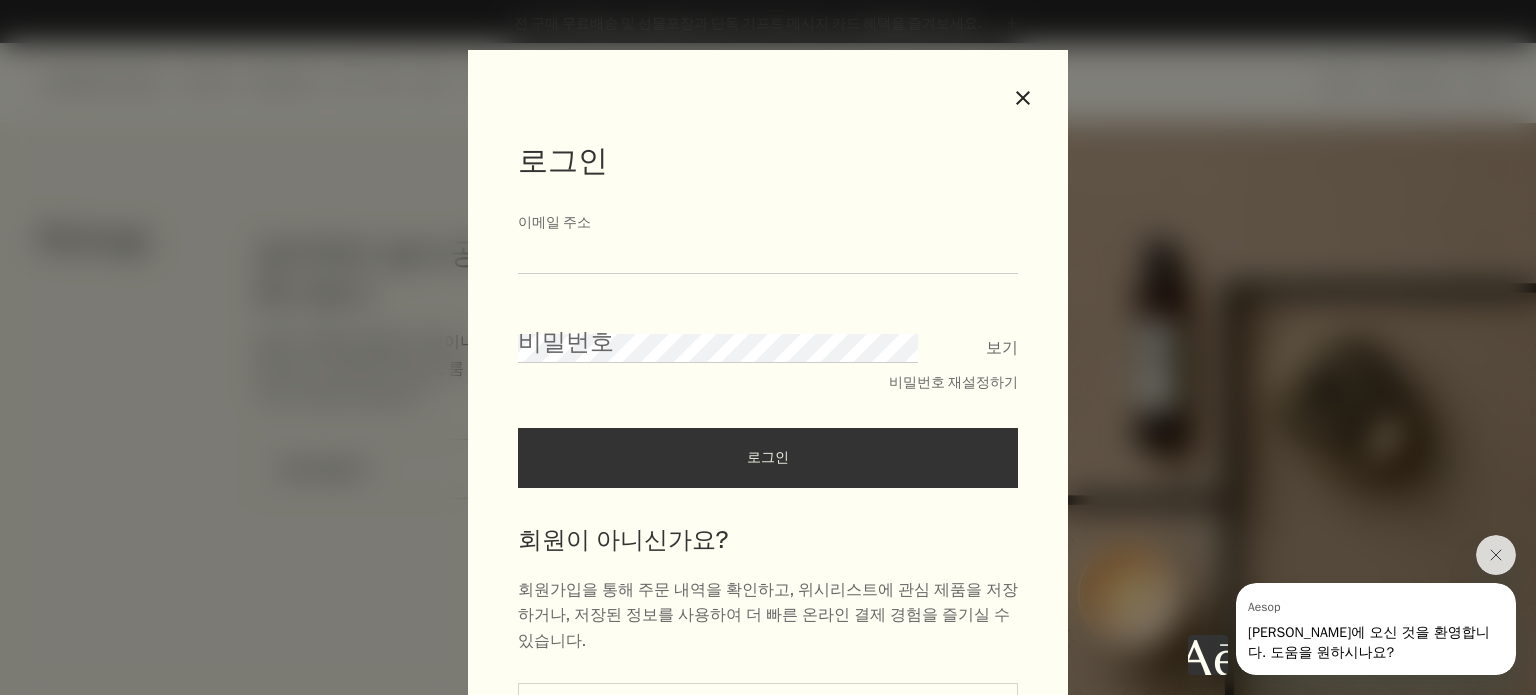 type on "**********" 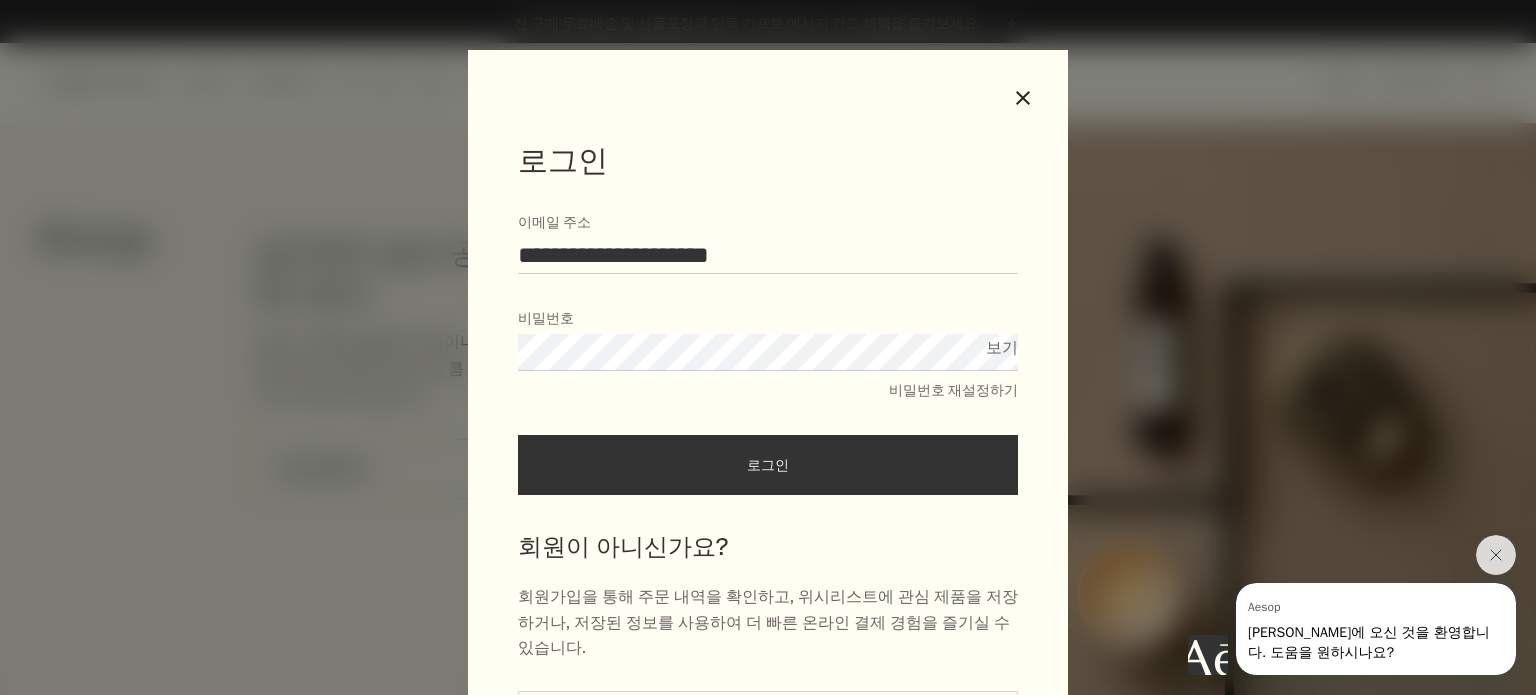 click on "로그인" at bounding box center [768, 465] 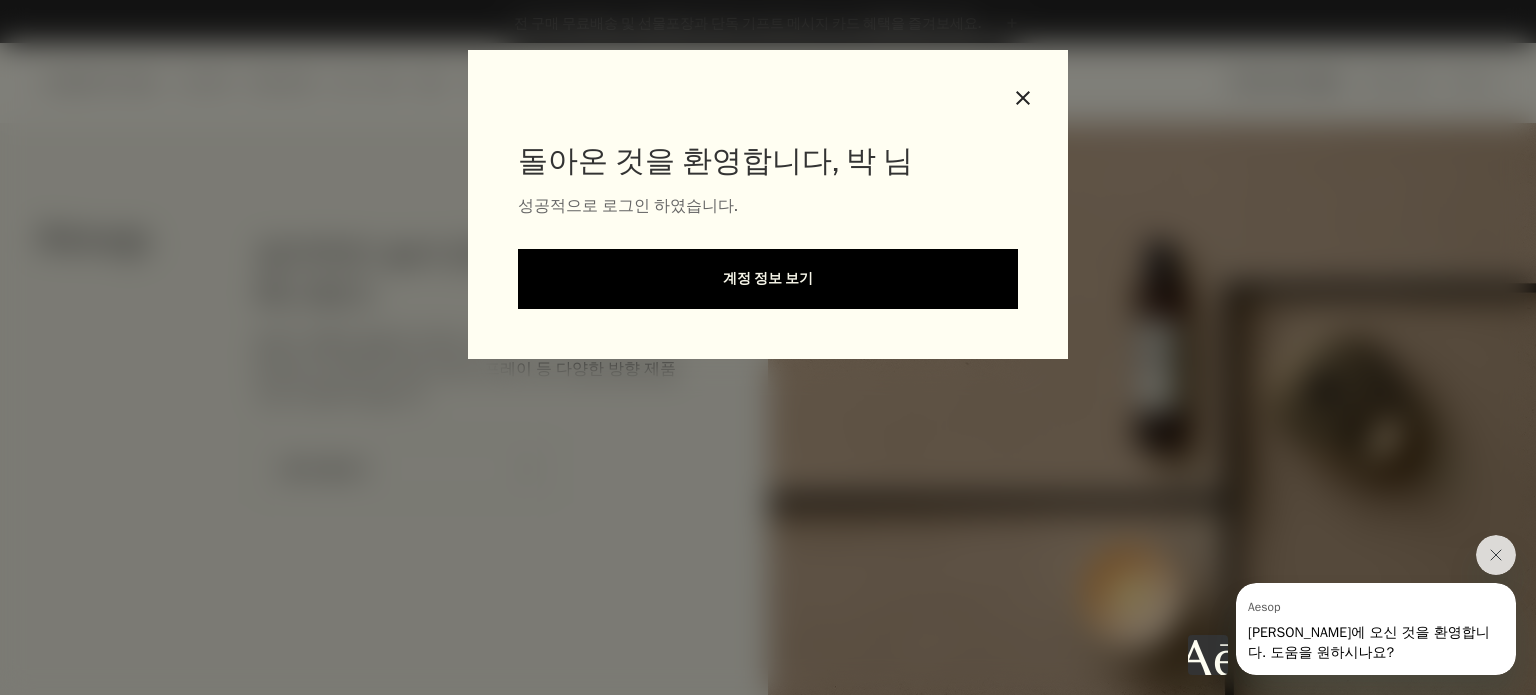 click on "계정 정보 보기" at bounding box center (768, 279) 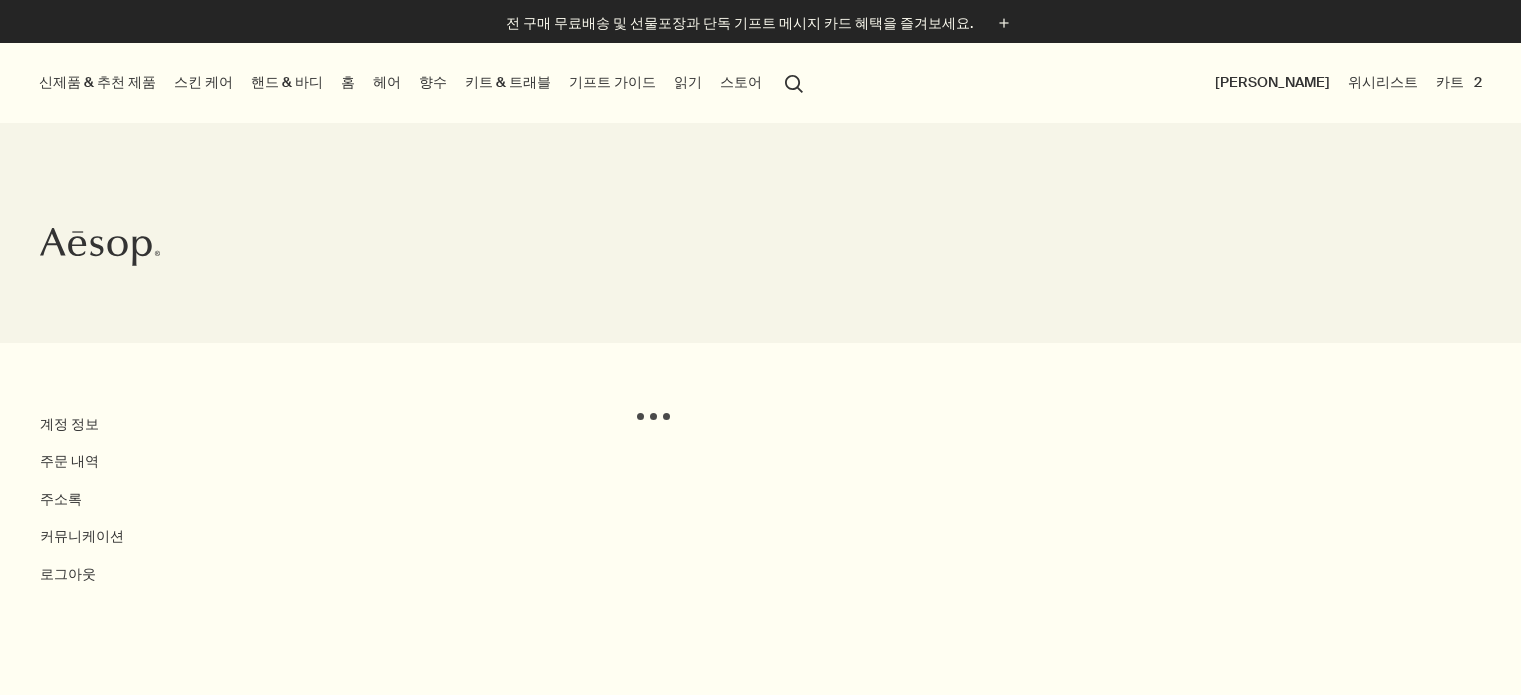 scroll, scrollTop: 0, scrollLeft: 0, axis: both 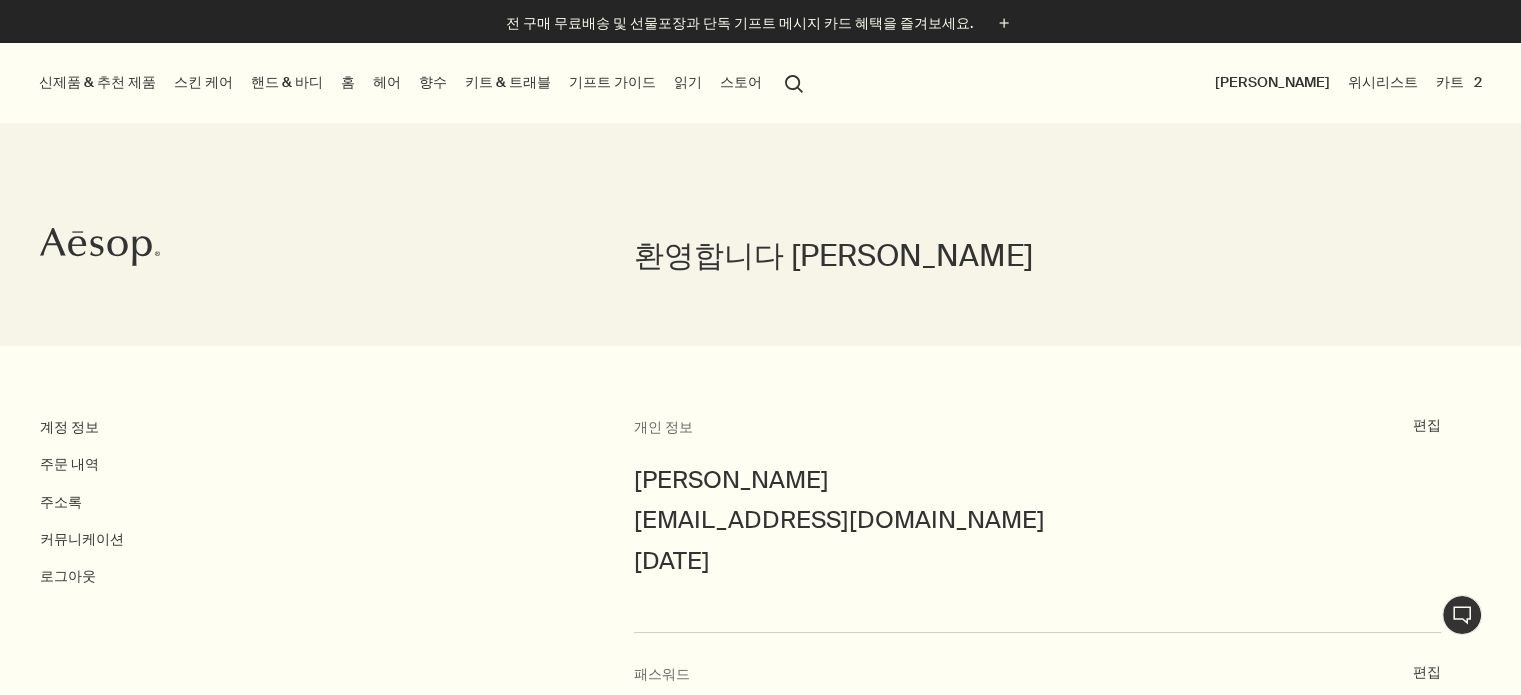 click on "위시리스트" at bounding box center [1383, 82] 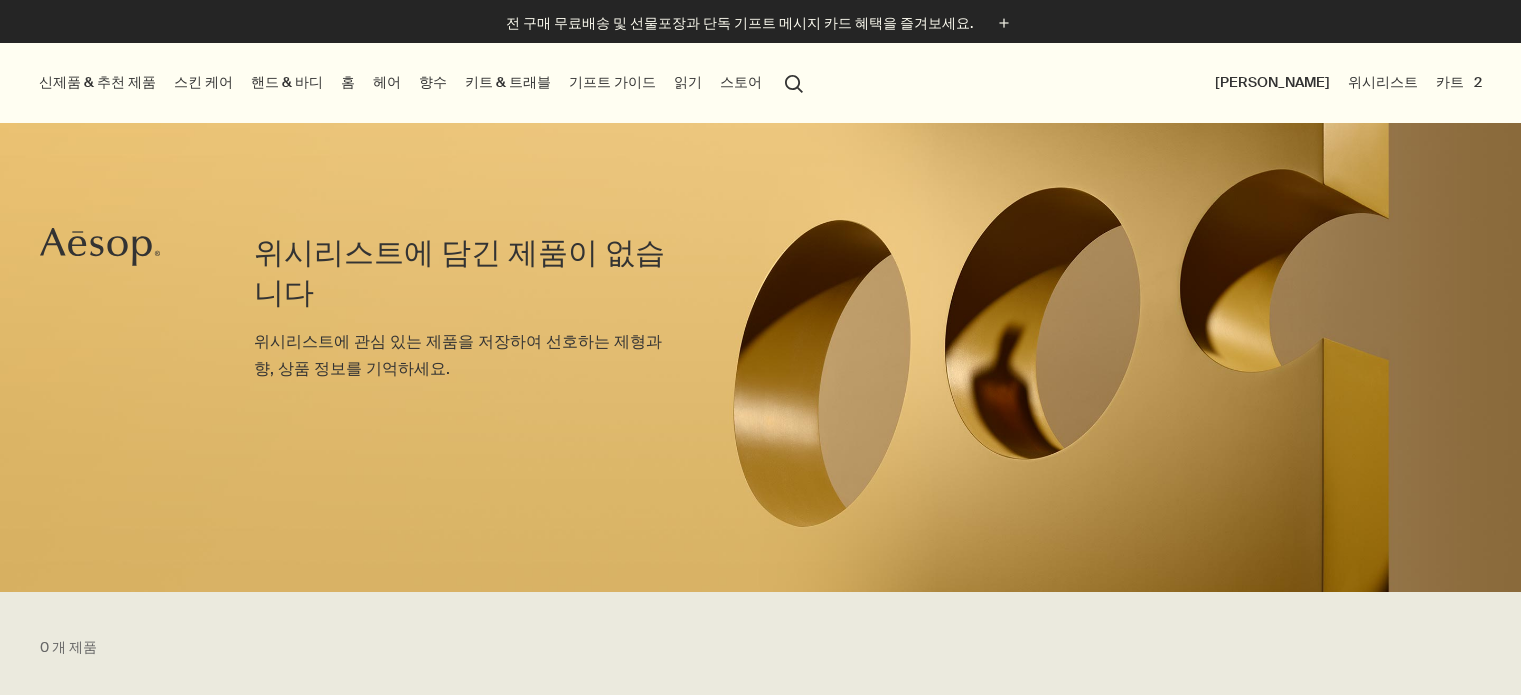 scroll, scrollTop: 0, scrollLeft: 0, axis: both 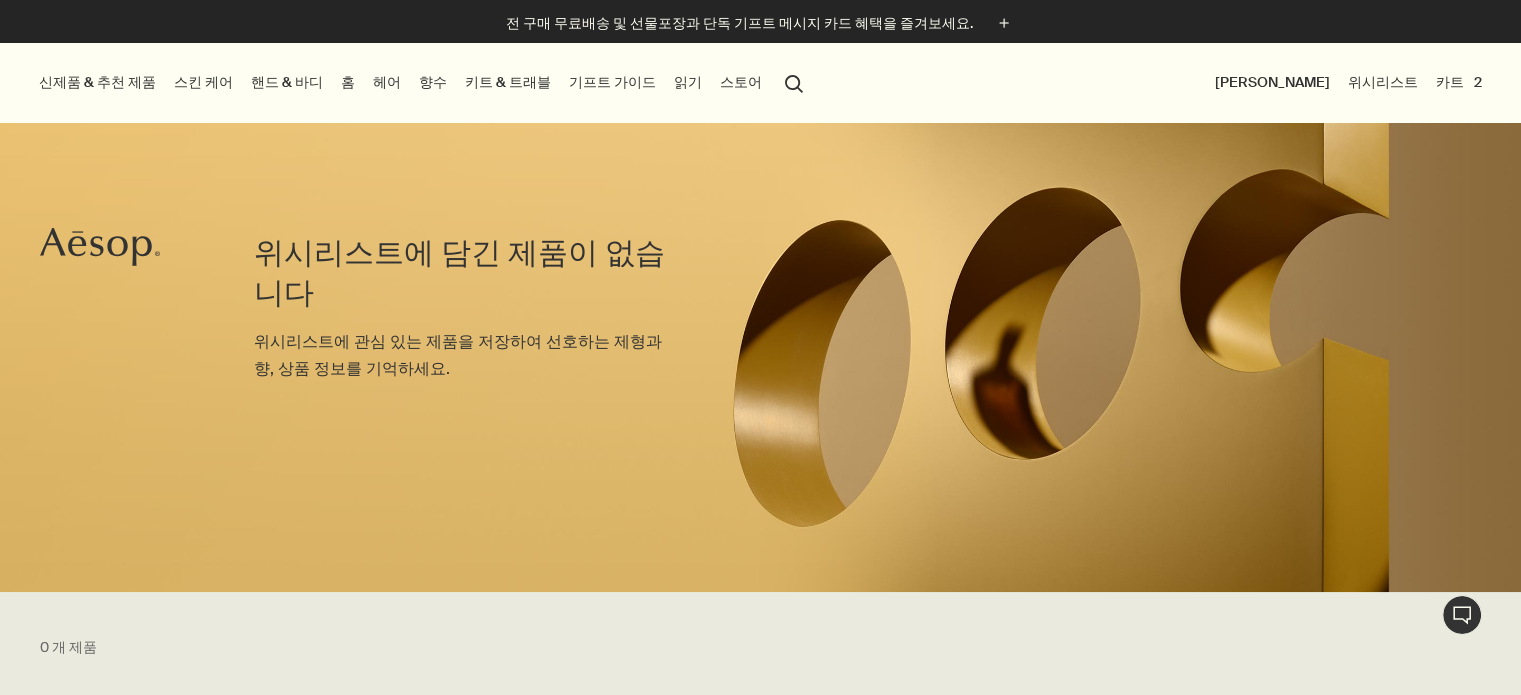 click on "핸드 & 바디" at bounding box center (287, 82) 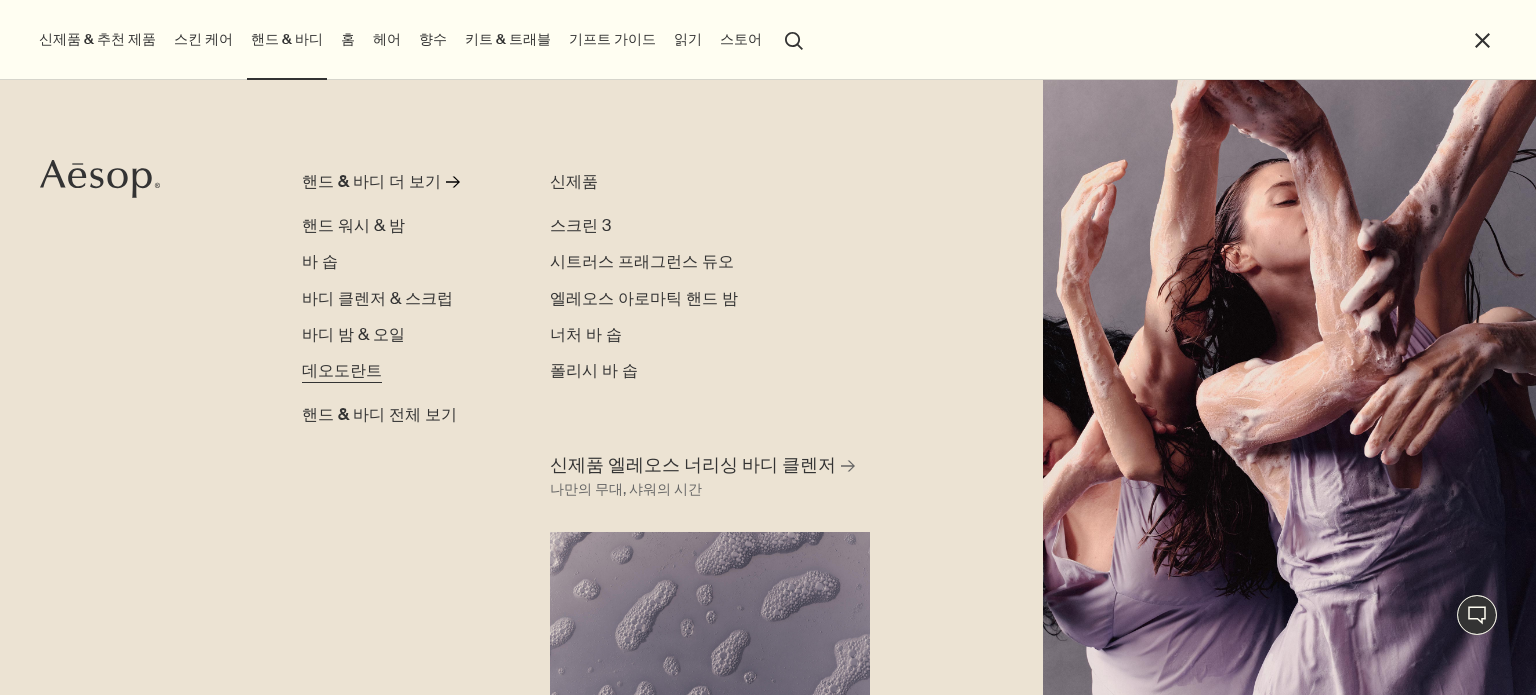click on "데오도란트" at bounding box center (342, 370) 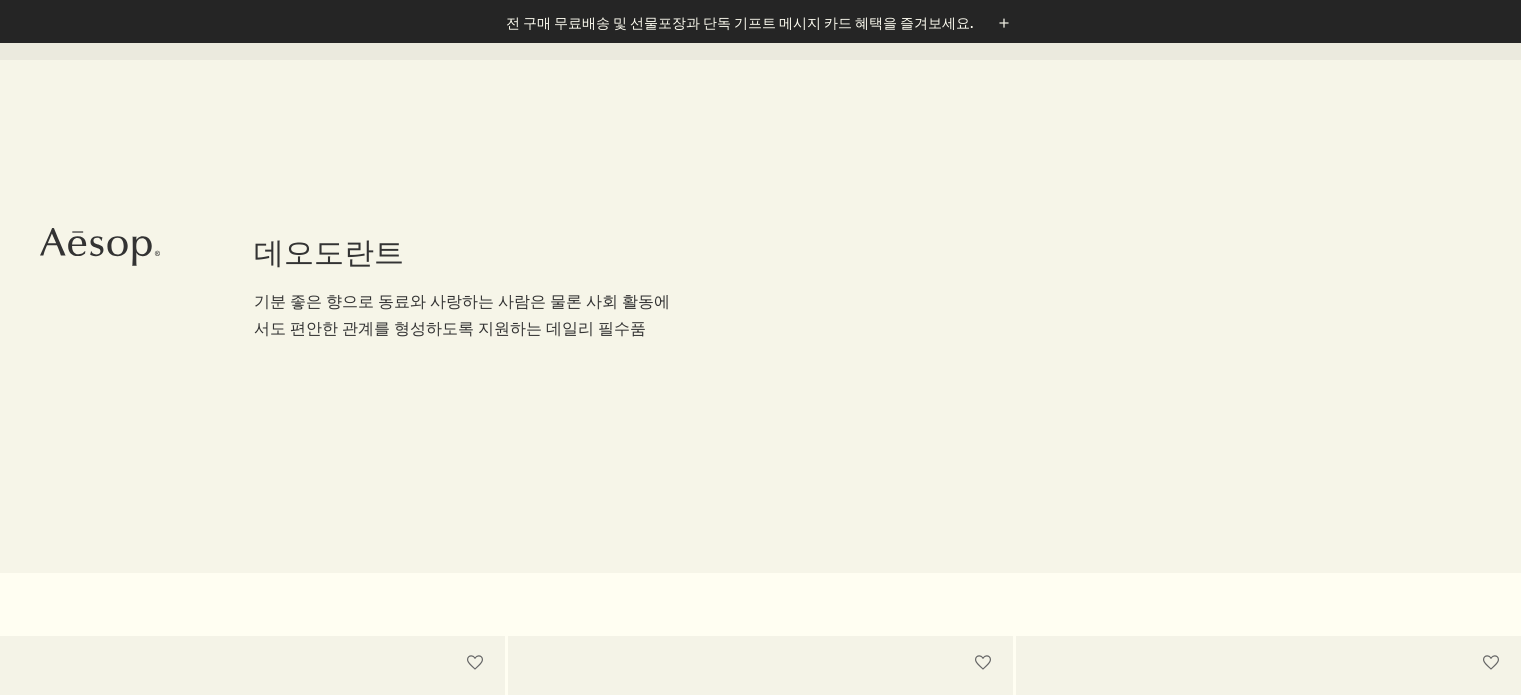 scroll, scrollTop: 600, scrollLeft: 0, axis: vertical 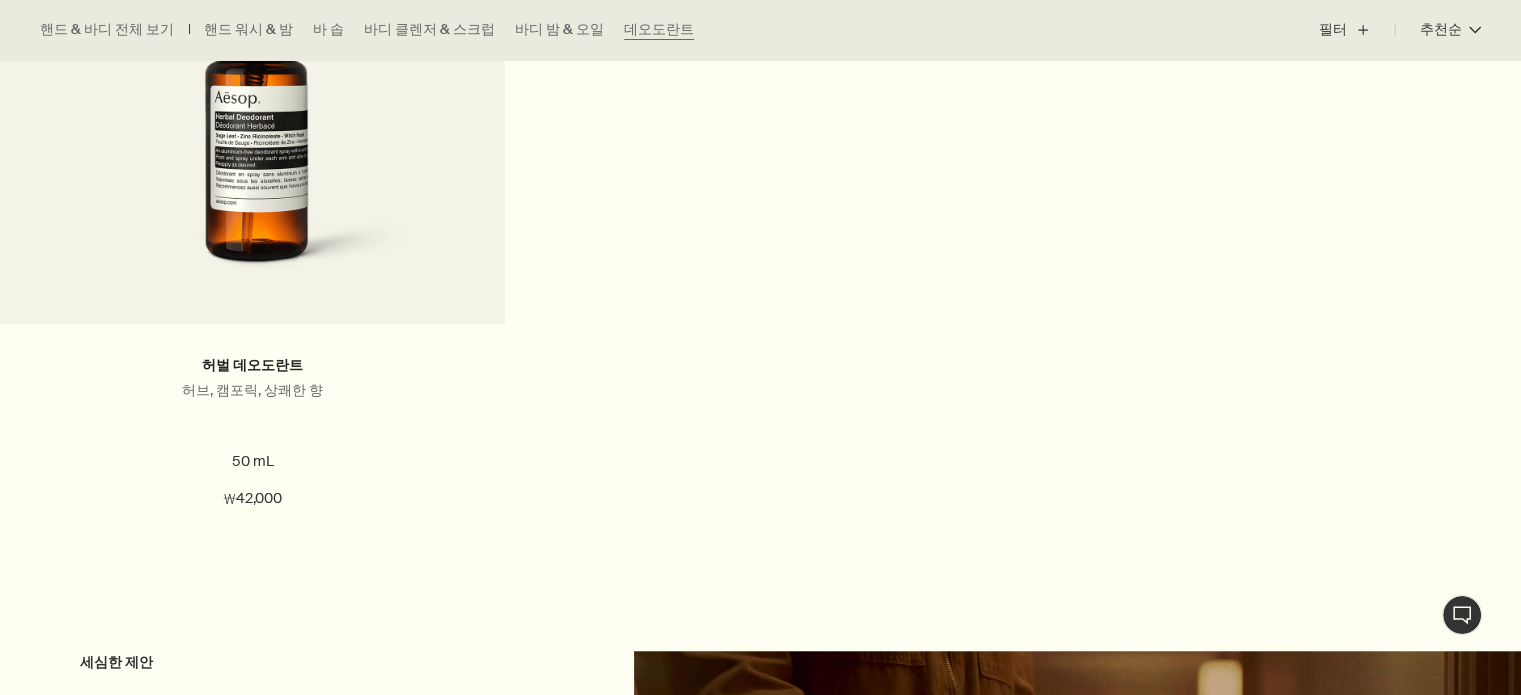 click on "허벌 데오도란트 롤-온 허브, 캠포릭, 상쾌한 향 50 mL ₩42,000   추가하기 카트에 추가하기  데오도란트 우디, 허브, 흙내음 향 50 mL ₩42,000   추가하기 카트에 추가하기  데오도란트 롤-온 우디, 허브, 흙내음 향 50 mL ₩42,000   추가하기 카트에 추가하기  허벌 데오도란트 허브, 캠포릭, 상쾌한 향 50 mL ₩42,000   추가하기 카트에 추가하기" at bounding box center [760, -132] 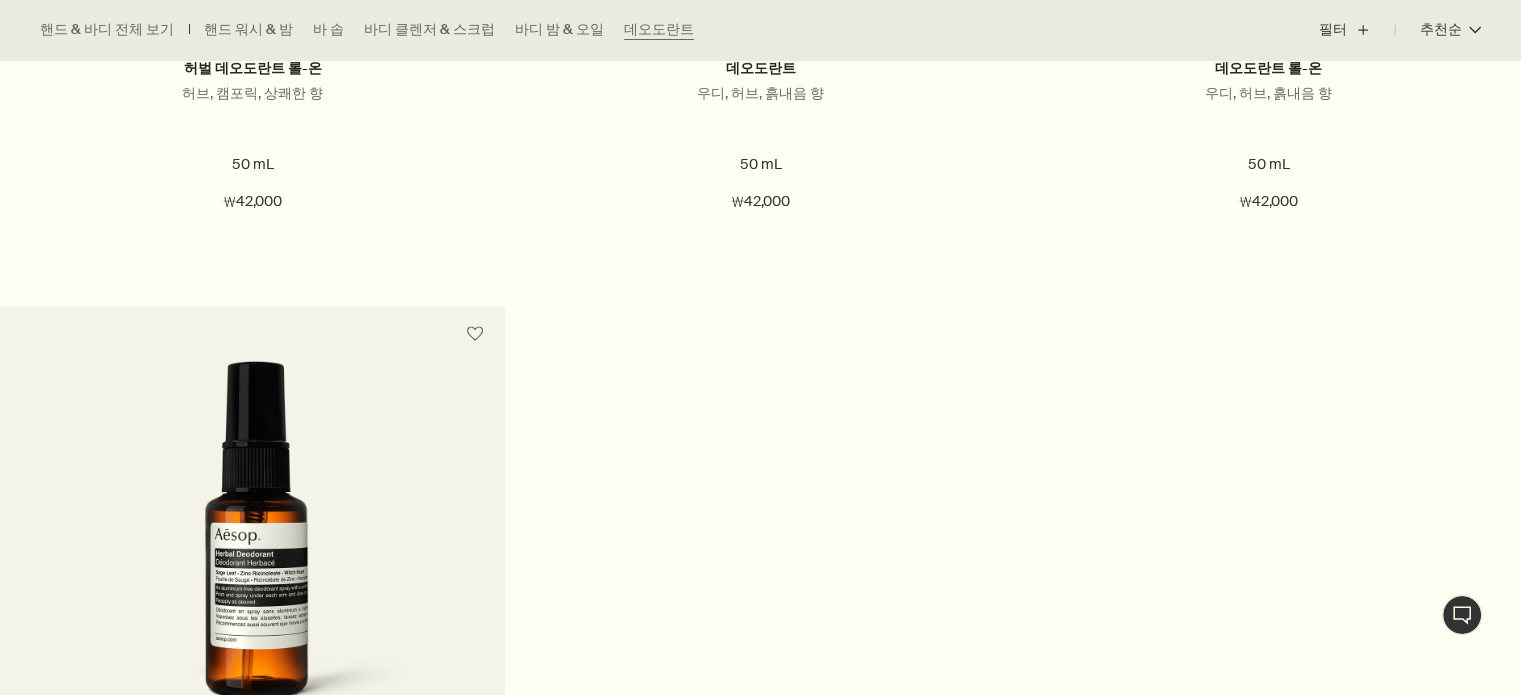 scroll, scrollTop: 1400, scrollLeft: 0, axis: vertical 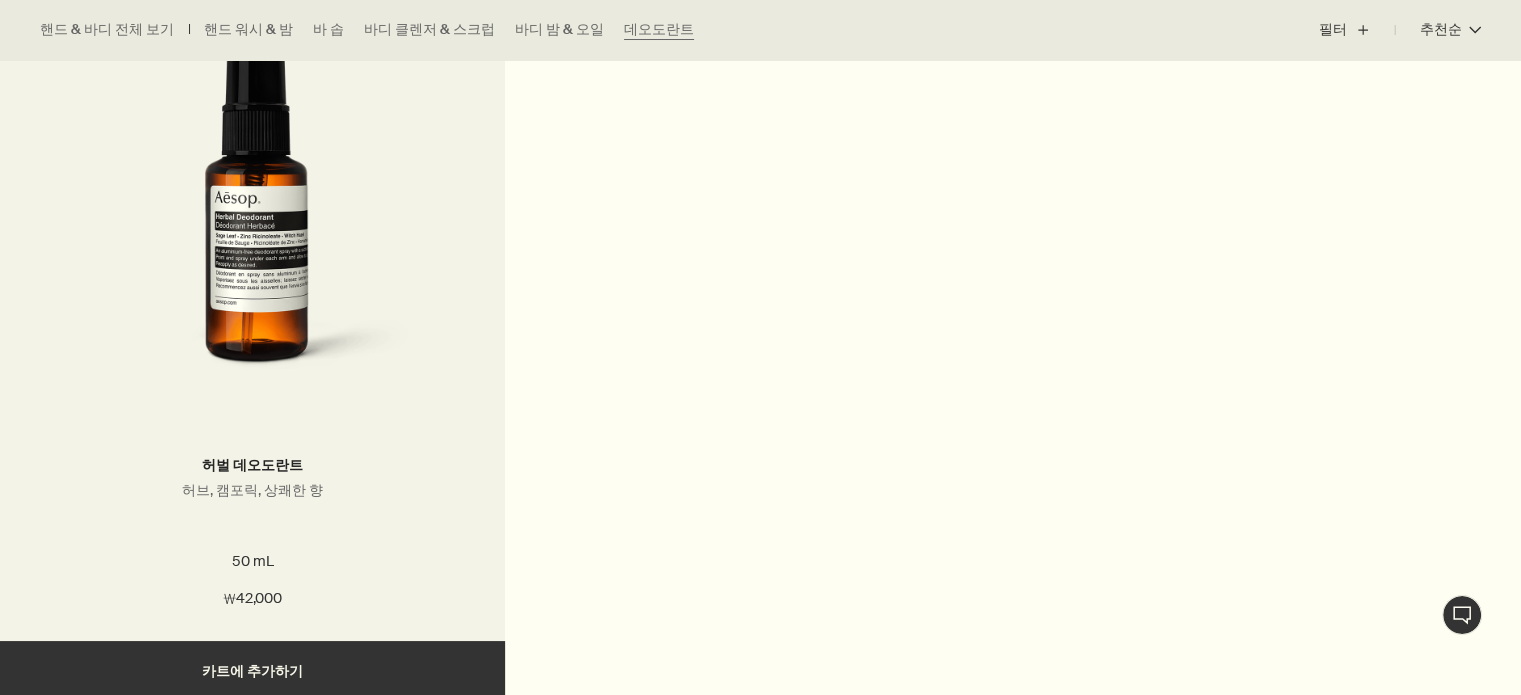 click at bounding box center (253, 209) 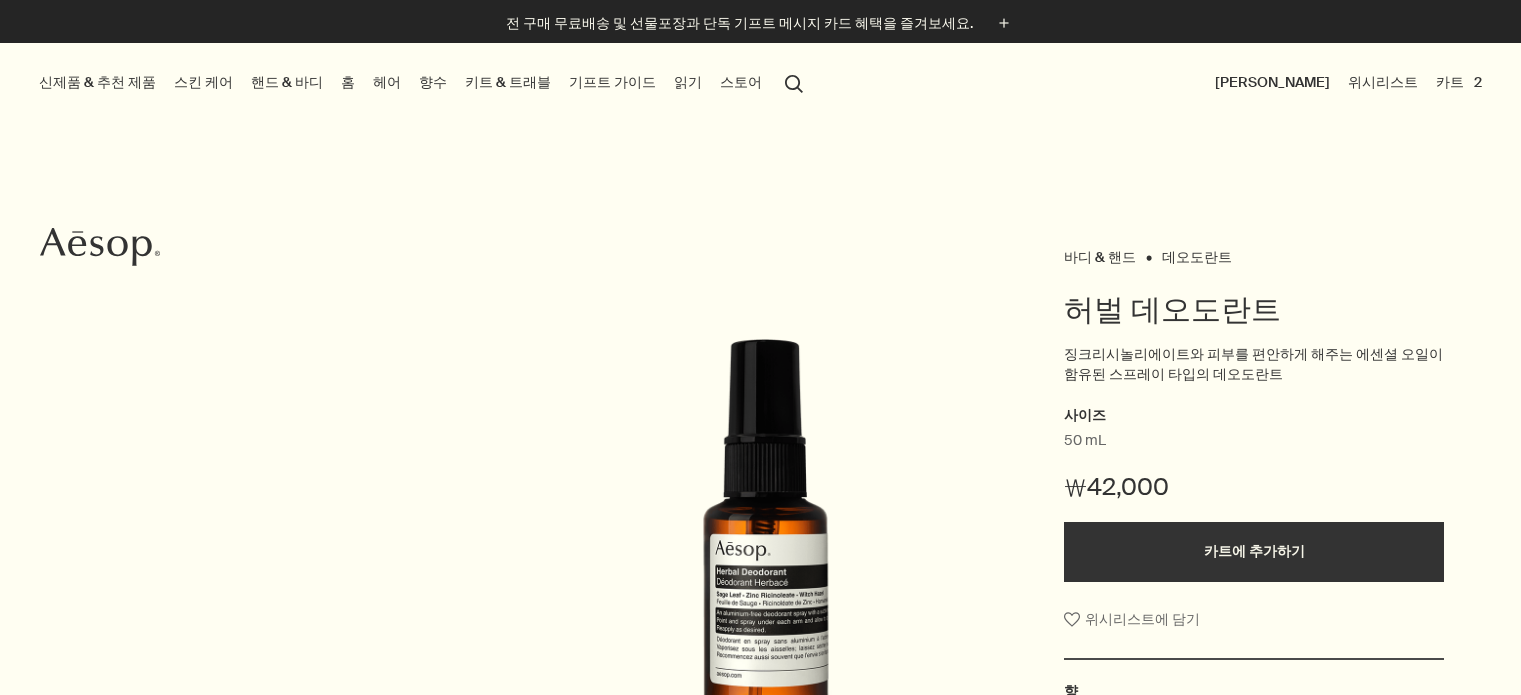 scroll, scrollTop: 0, scrollLeft: 0, axis: both 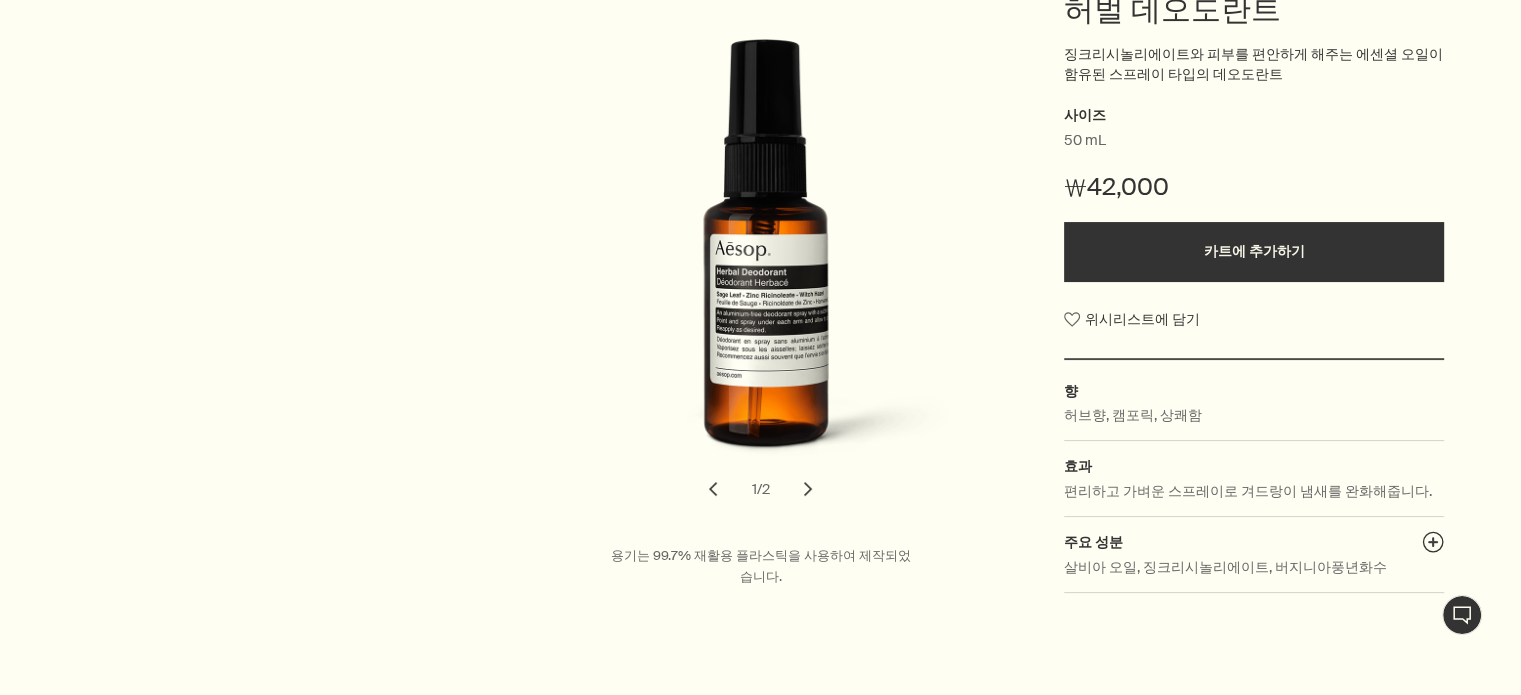 click on "카트에 추가하기" at bounding box center [1254, 252] 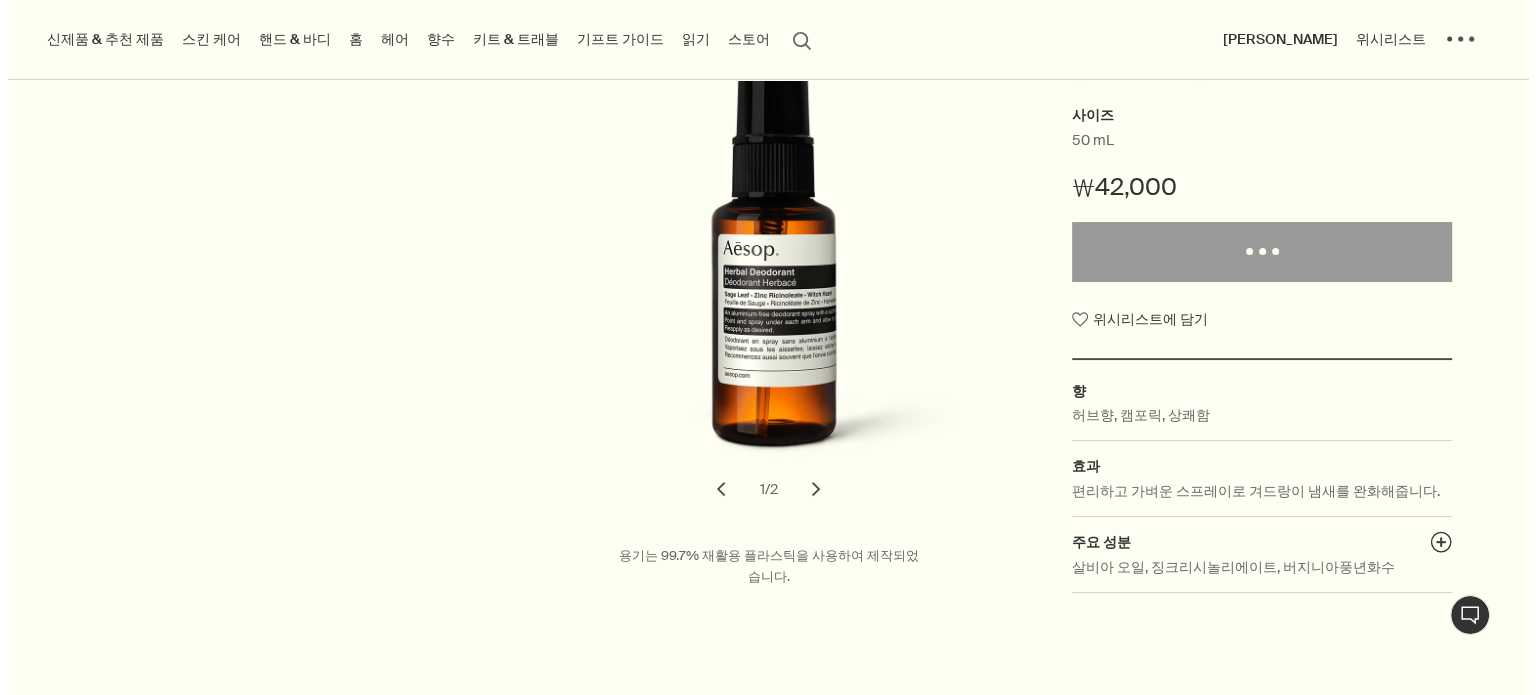 scroll, scrollTop: 0, scrollLeft: 0, axis: both 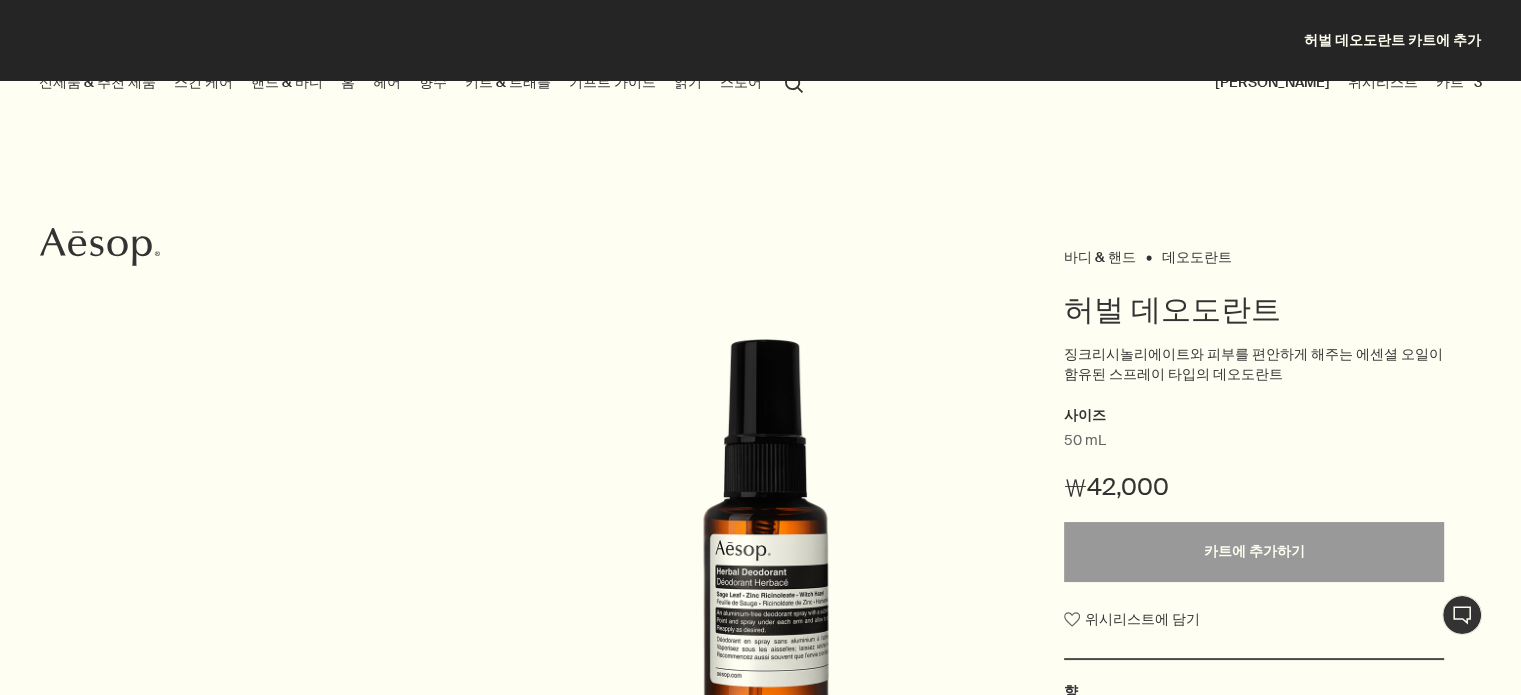 click on "허벌 데오도란트 카트에 추가" at bounding box center (760, 40) 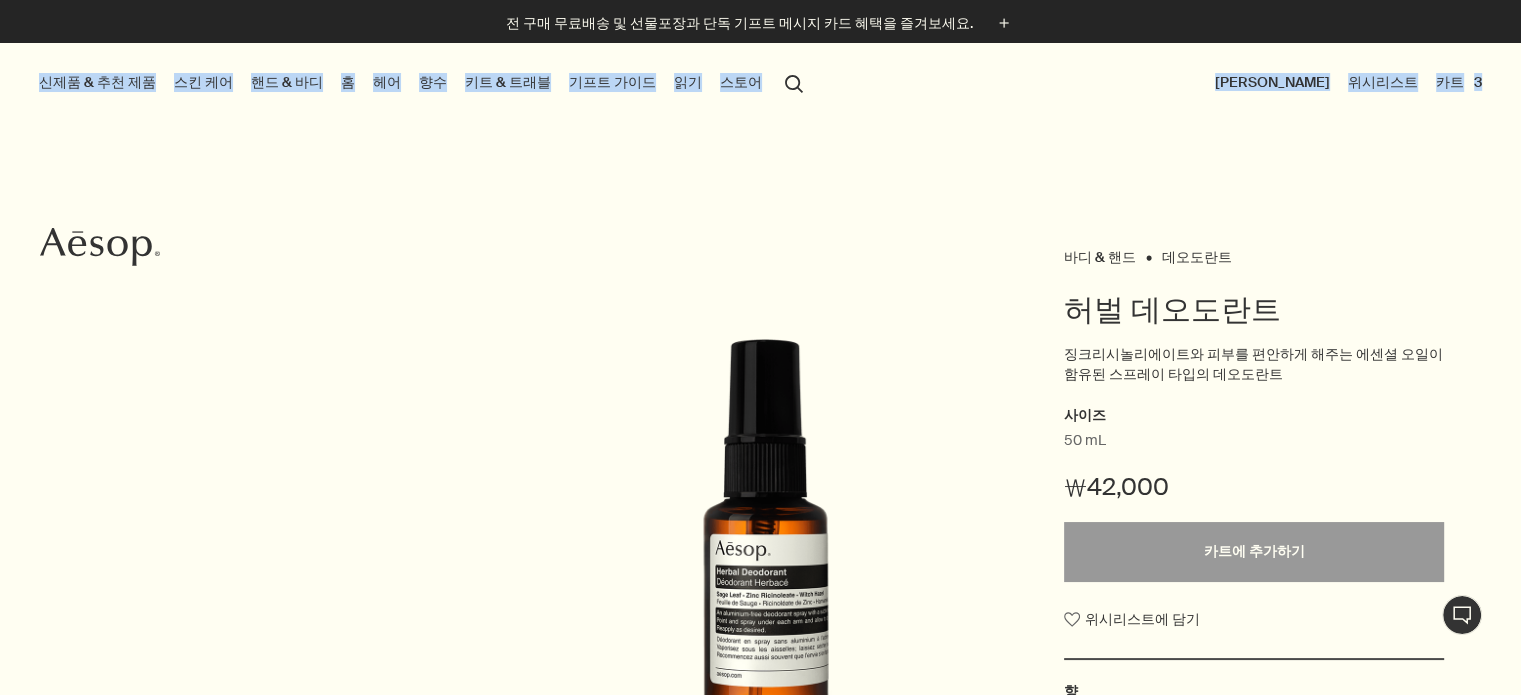click on "카트 3" at bounding box center (1459, 82) 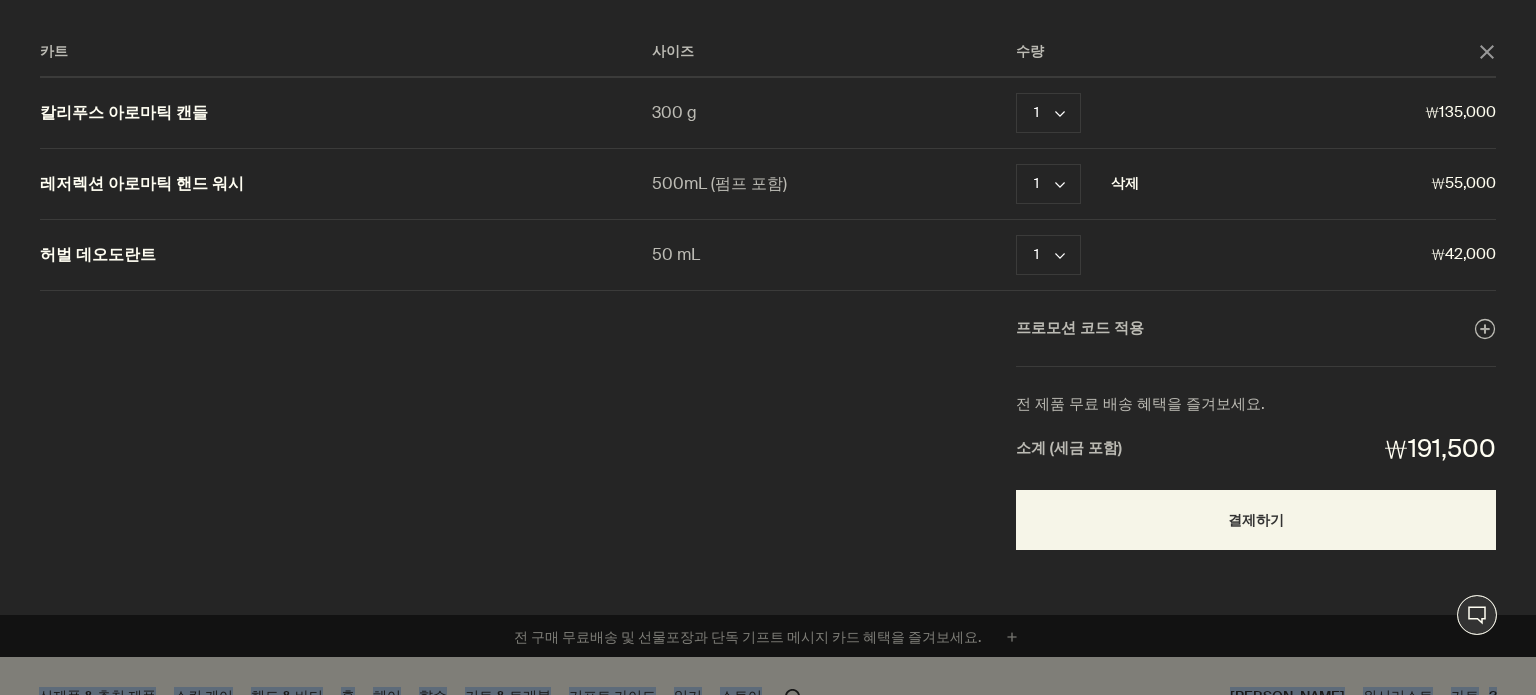 click on "삭제" at bounding box center (1125, 184) 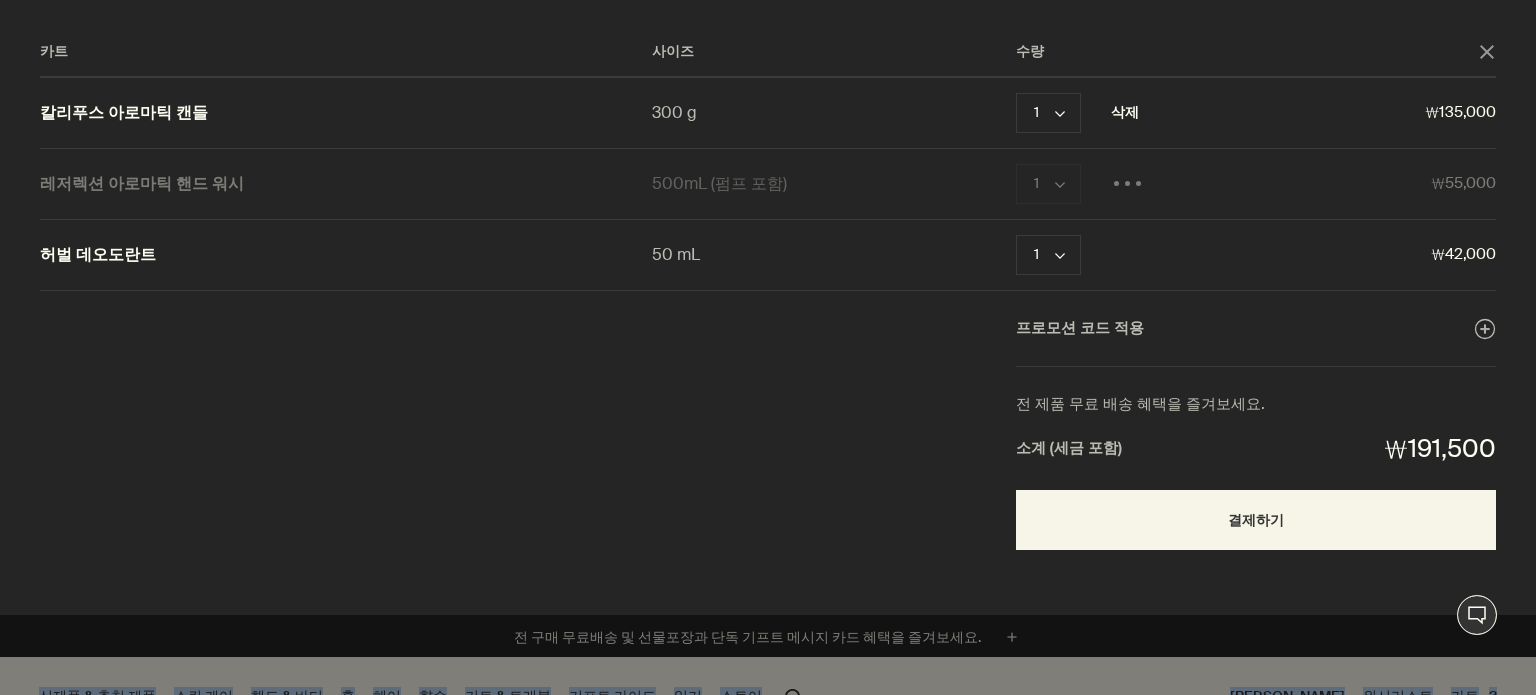 click on "삭제" at bounding box center (1125, 113) 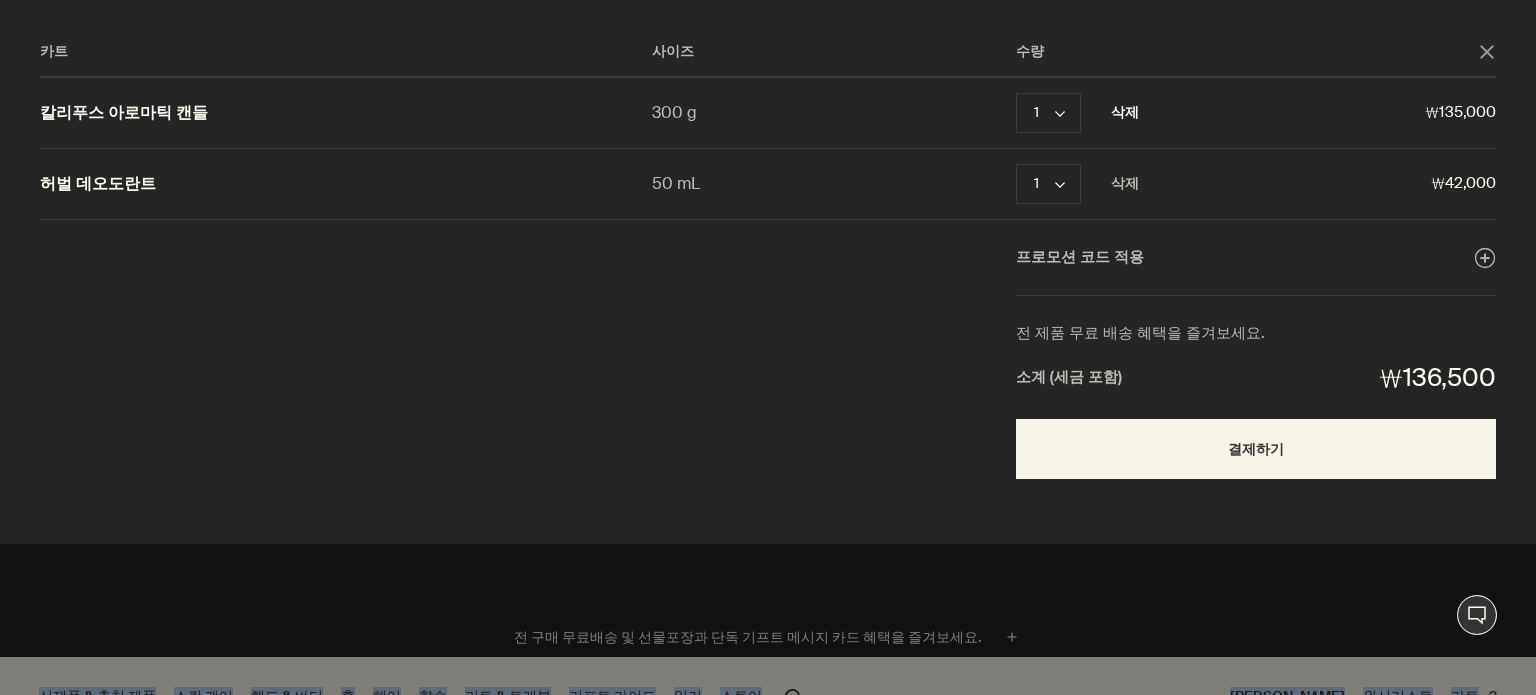 click on "삭제" at bounding box center (1125, 113) 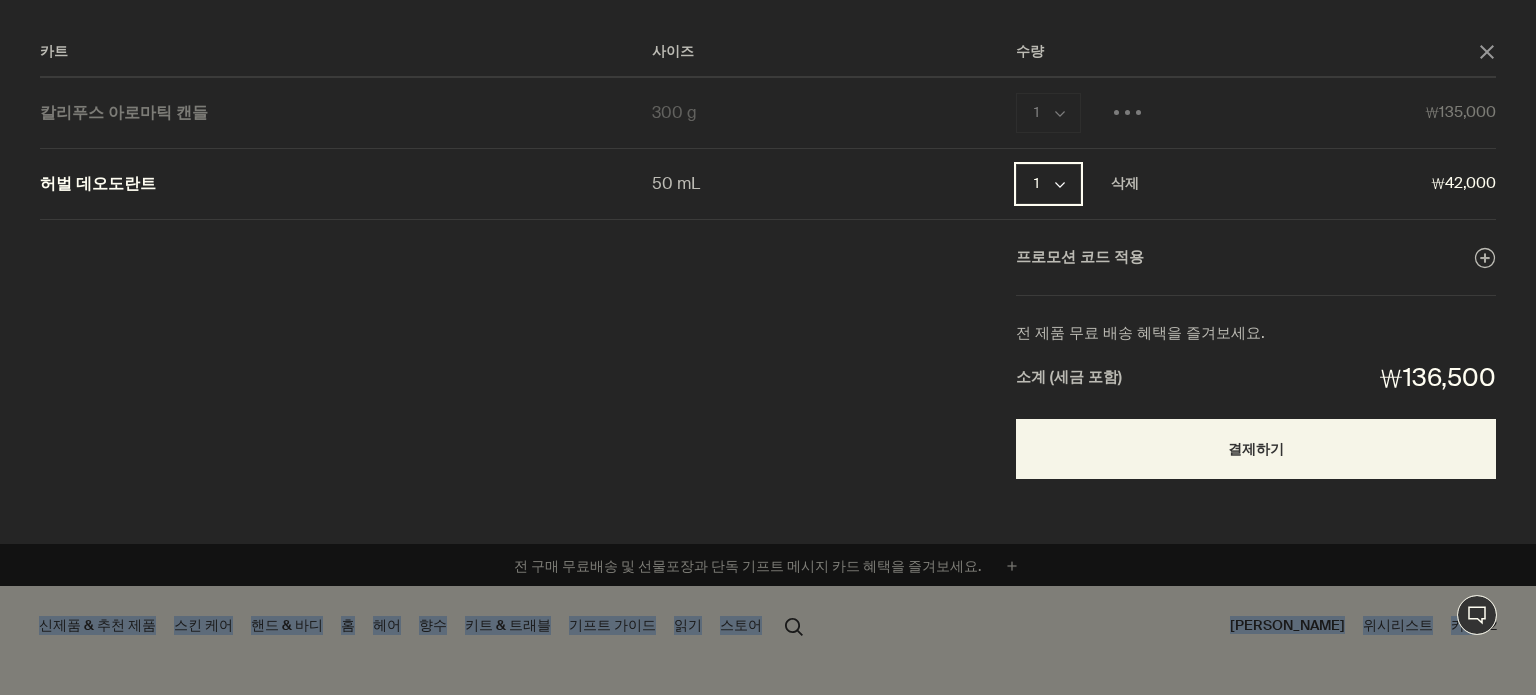 click on "1 chevron" at bounding box center [1048, 184] 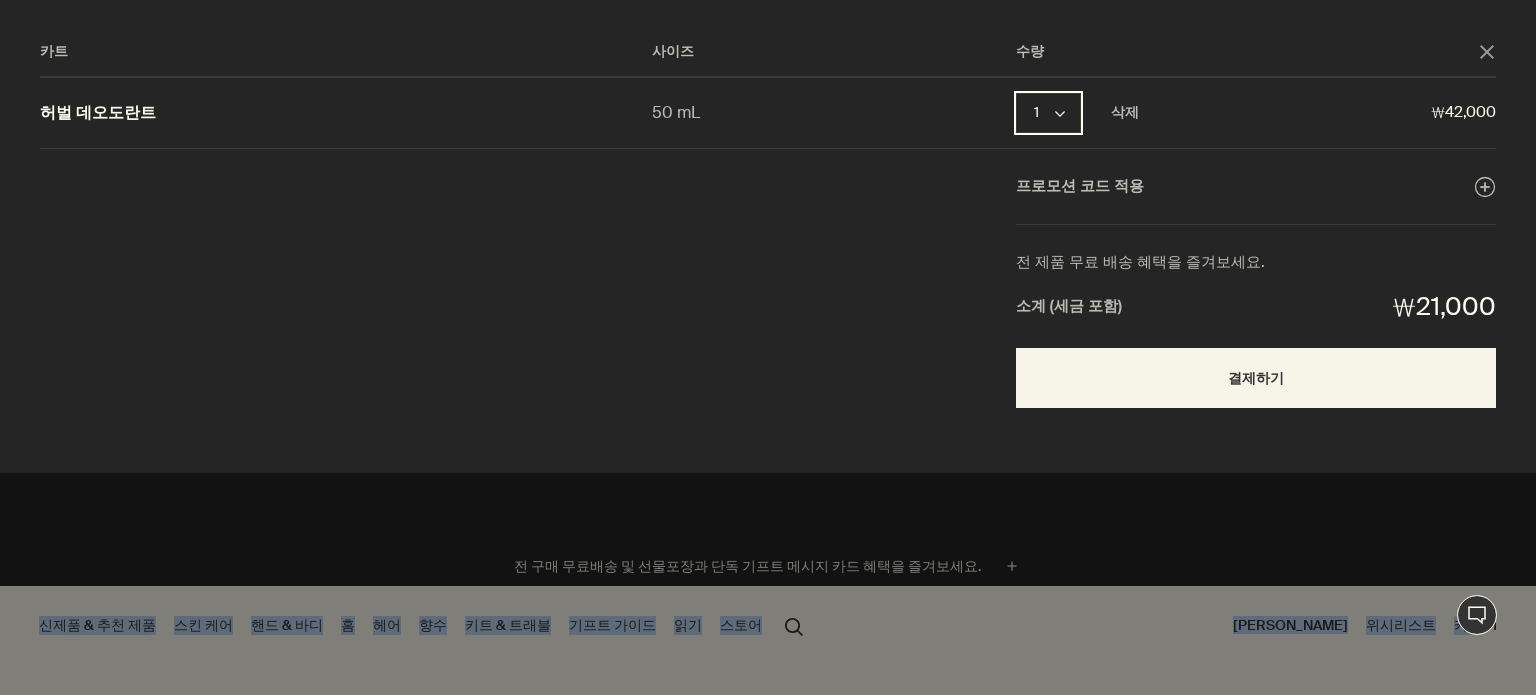 click 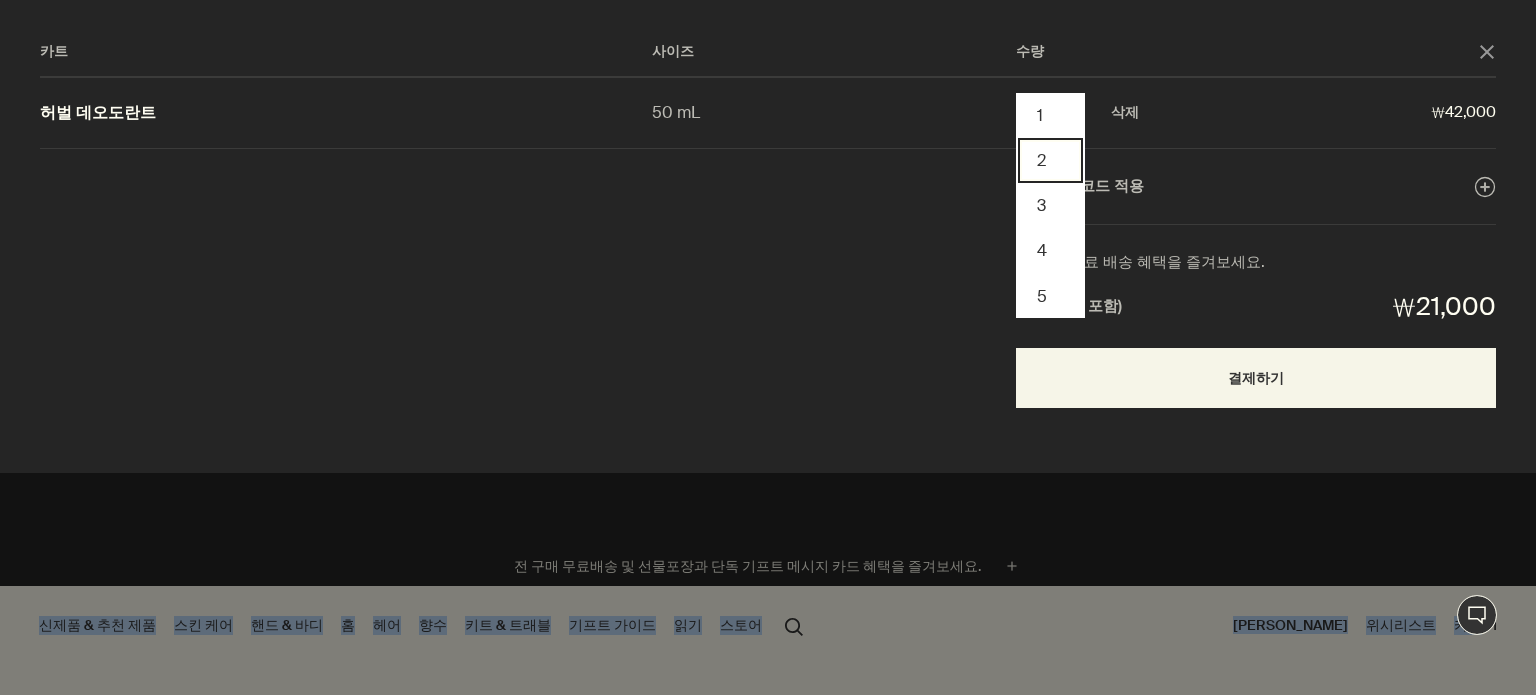 click on "2" at bounding box center [1050, 160] 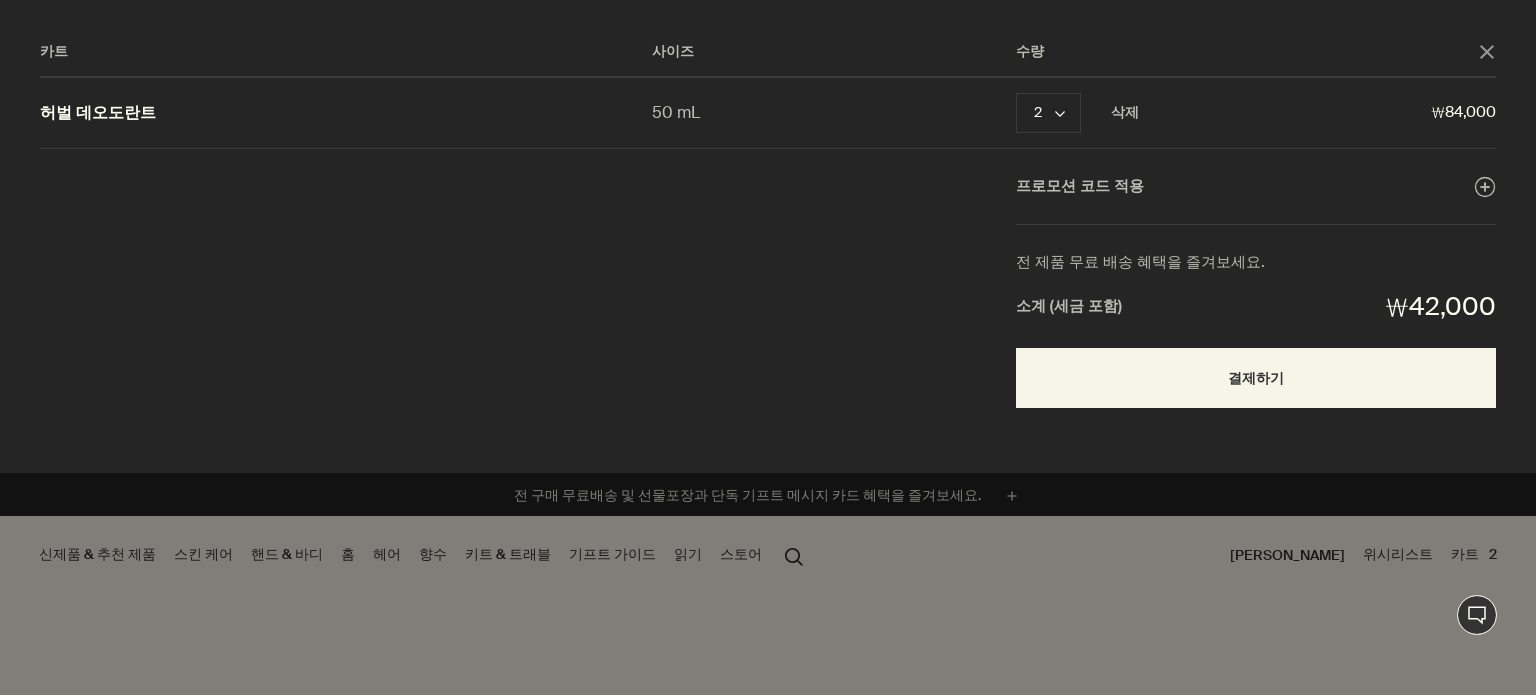 click at bounding box center (768, 347) 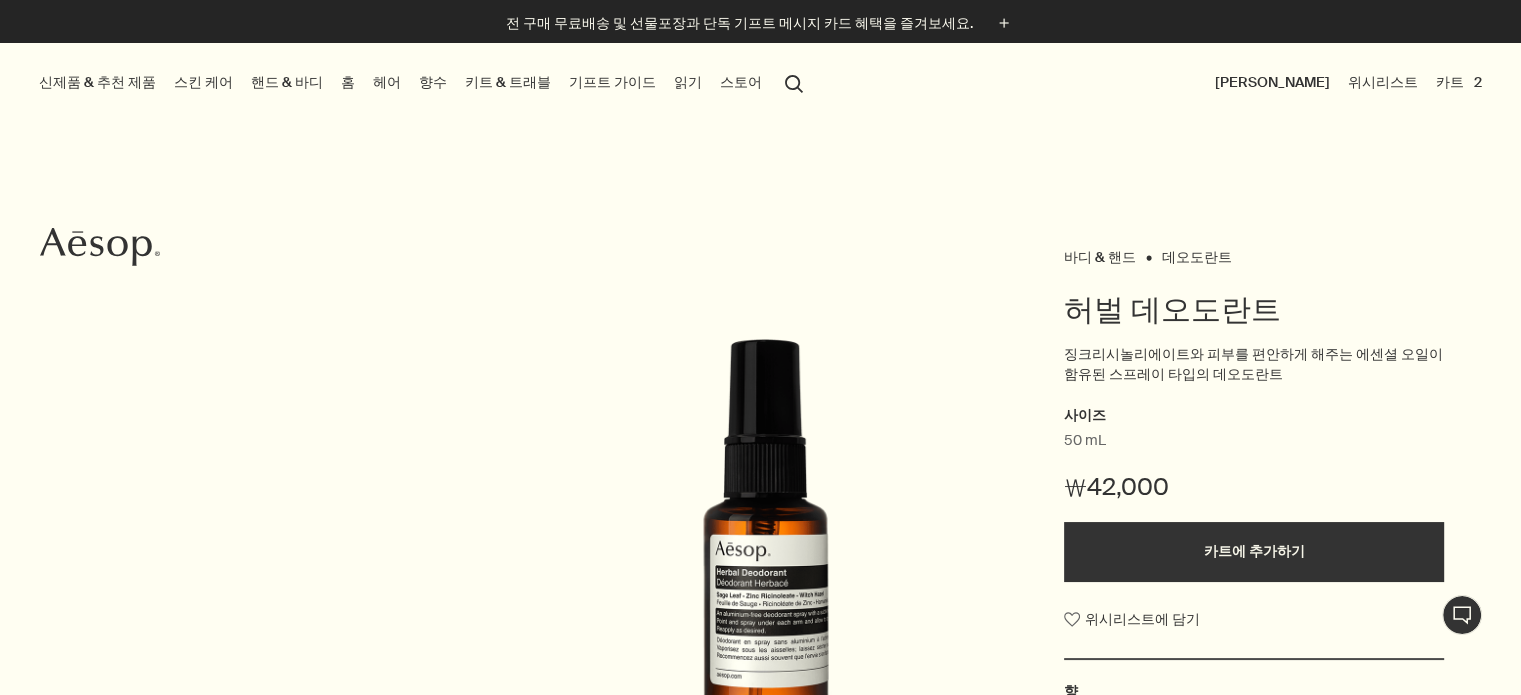 click on "핸드 & 바디" at bounding box center (287, 82) 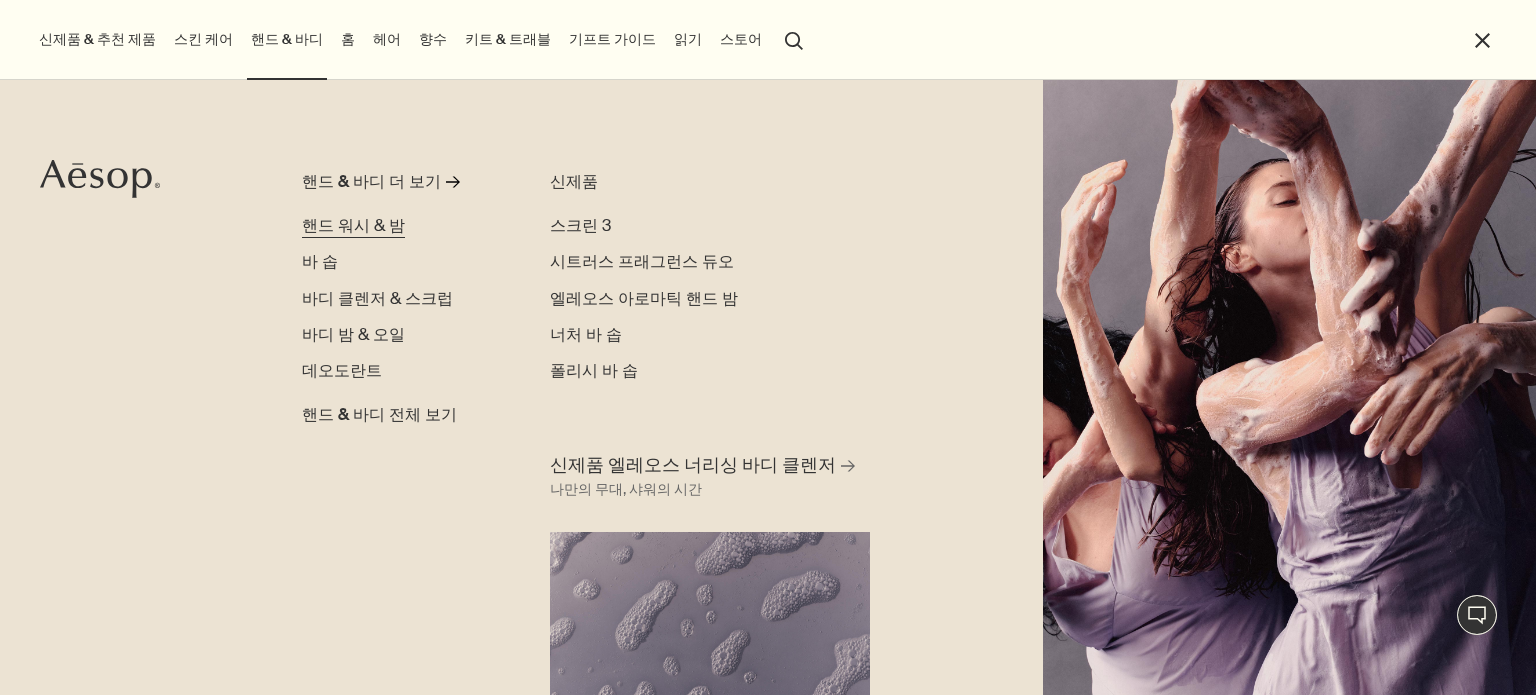 click on "핸드 워시 & 밤" at bounding box center (353, 225) 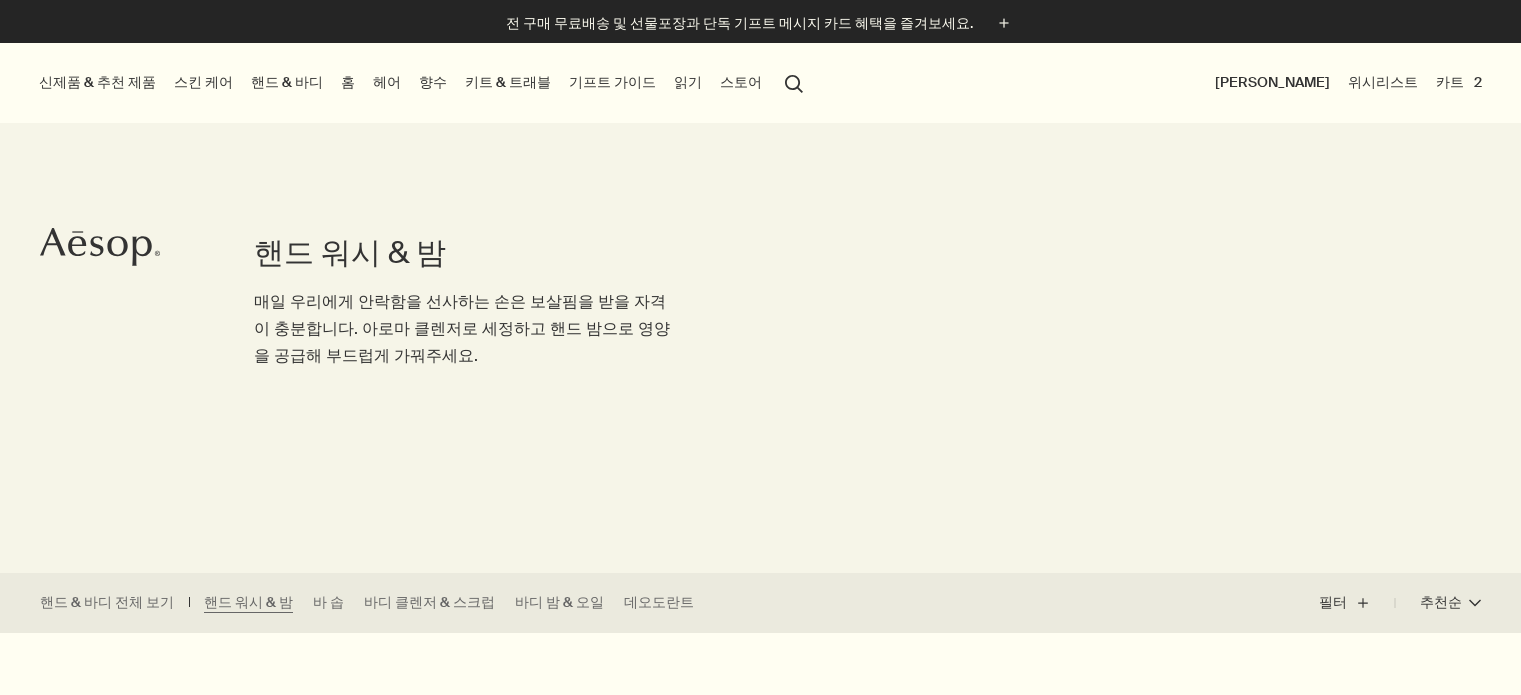 scroll, scrollTop: 0, scrollLeft: 0, axis: both 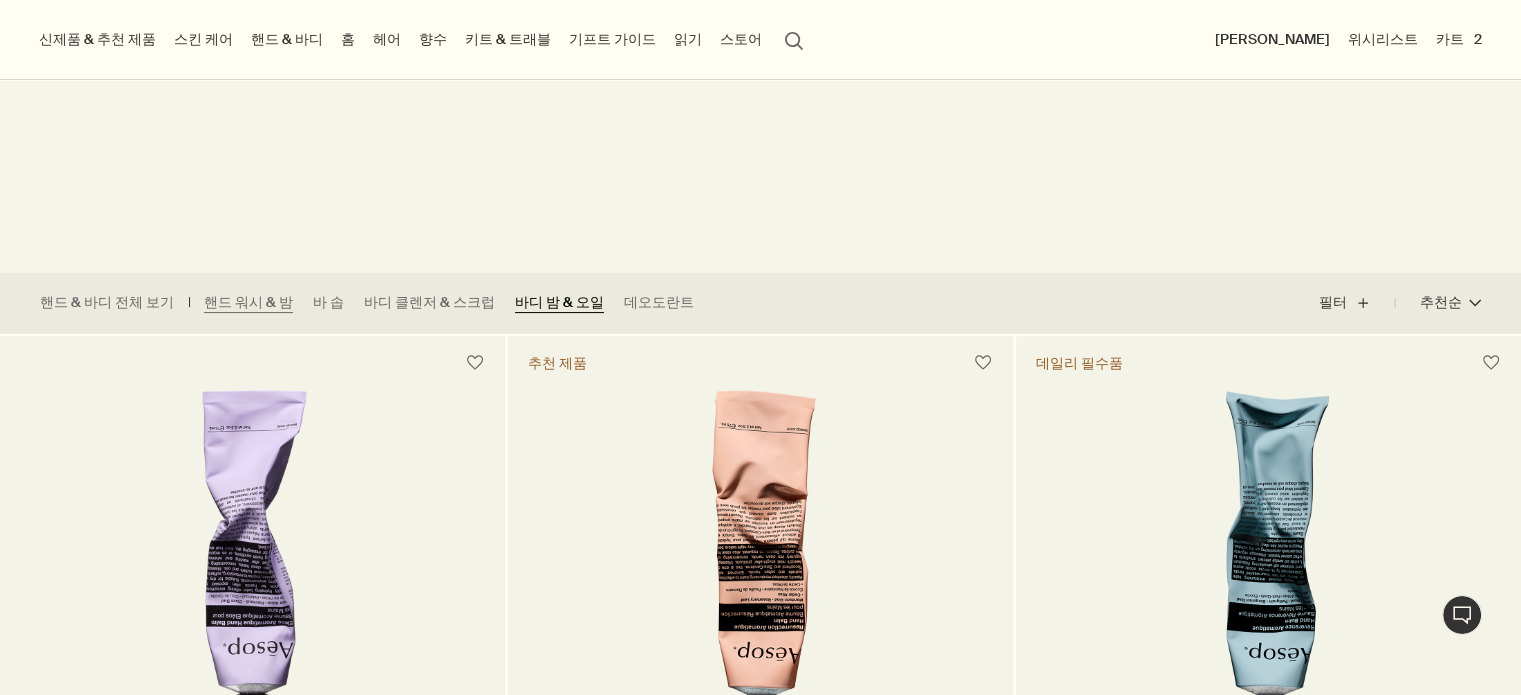 click on "바디 밤 & 오일" at bounding box center (559, 303) 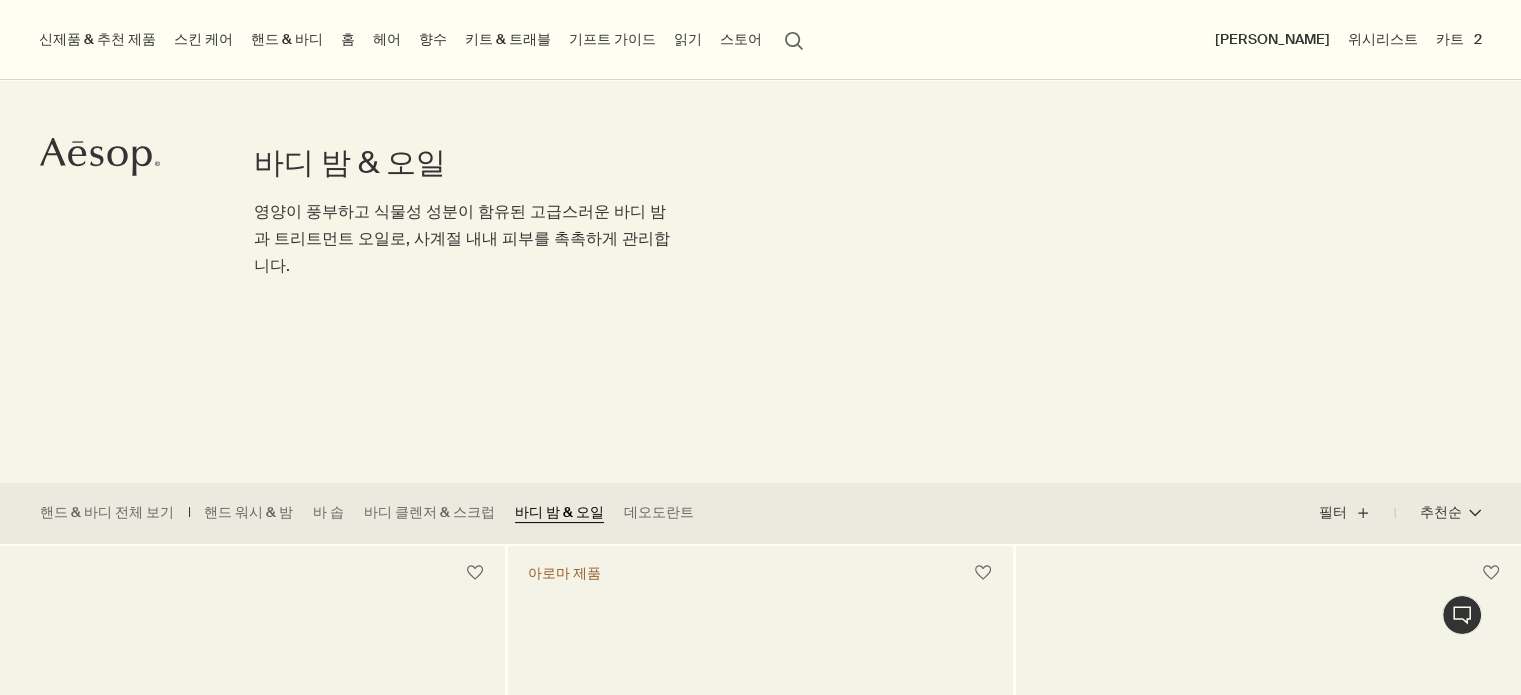 scroll, scrollTop: 0, scrollLeft: 0, axis: both 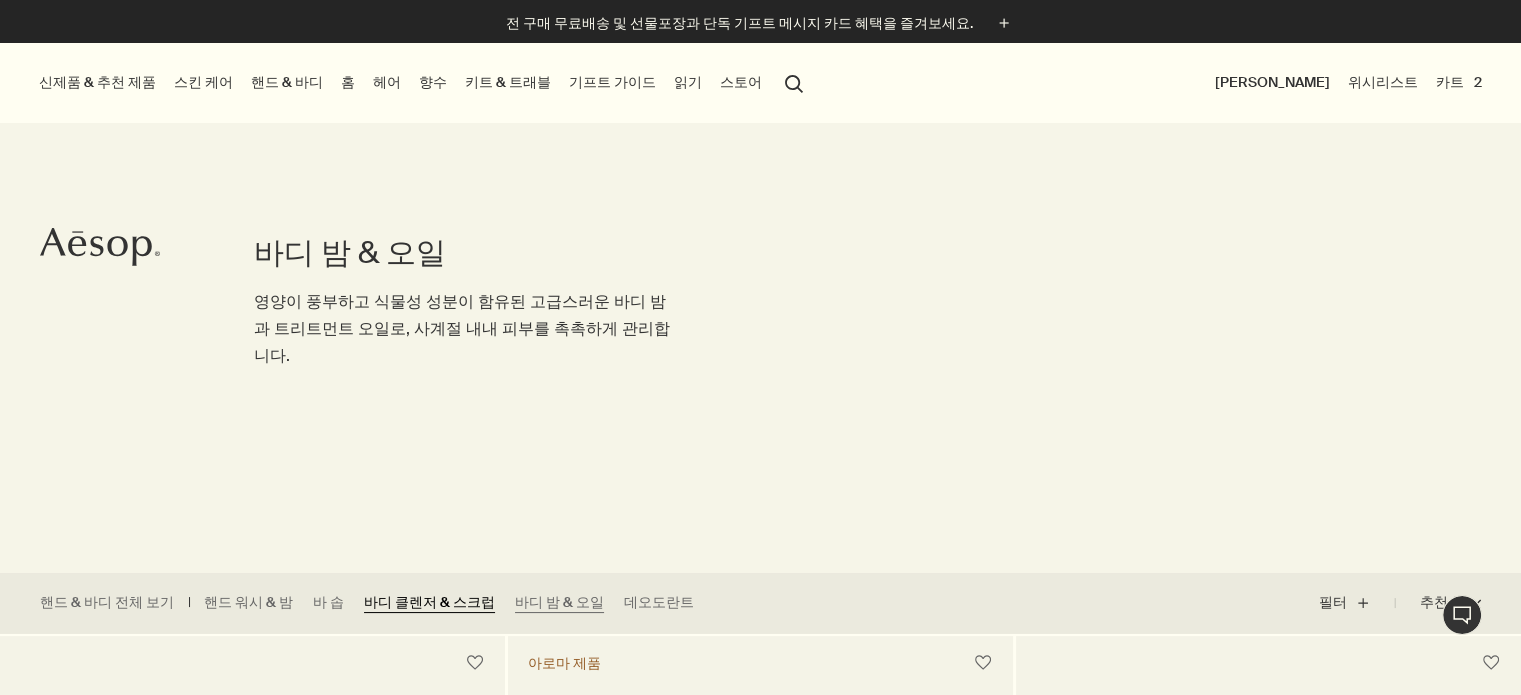 click on "바디 클렌저 & 스크럽" at bounding box center [429, 603] 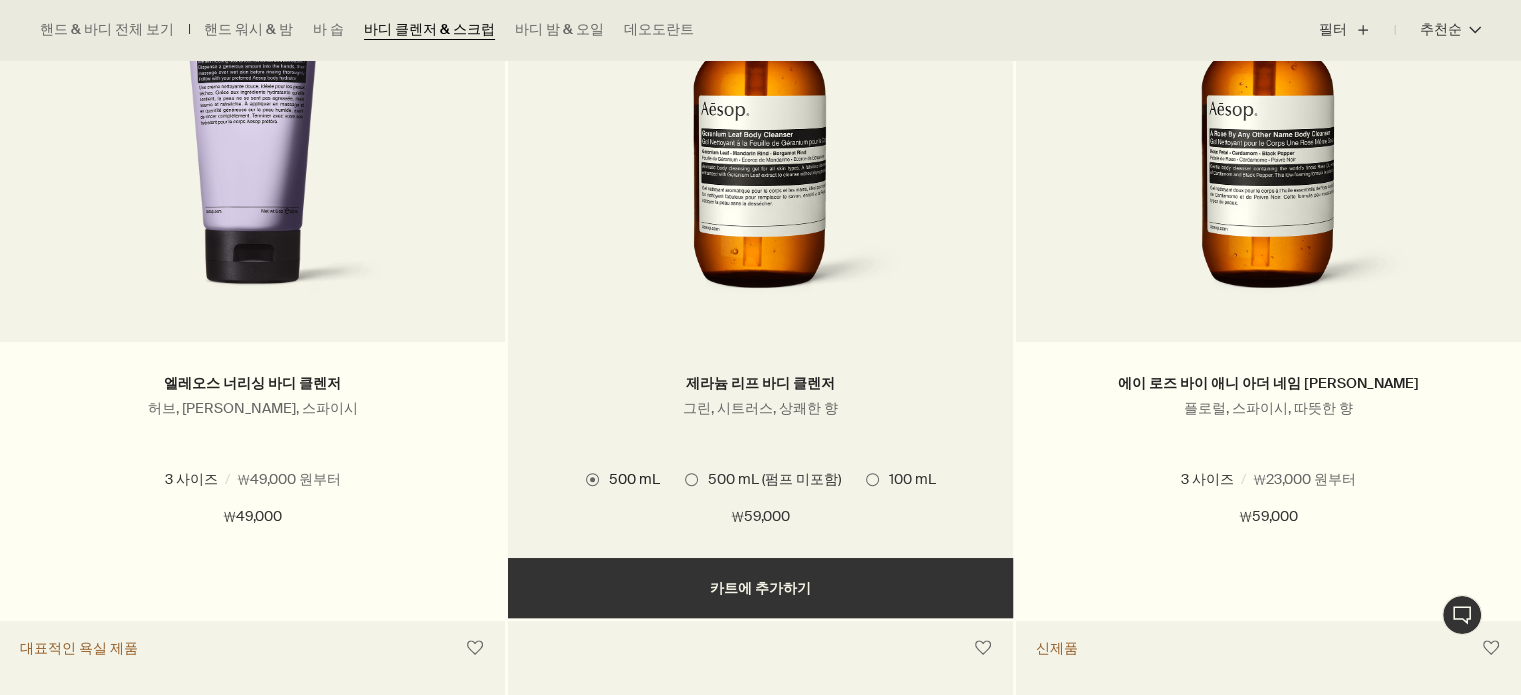 scroll, scrollTop: 900, scrollLeft: 0, axis: vertical 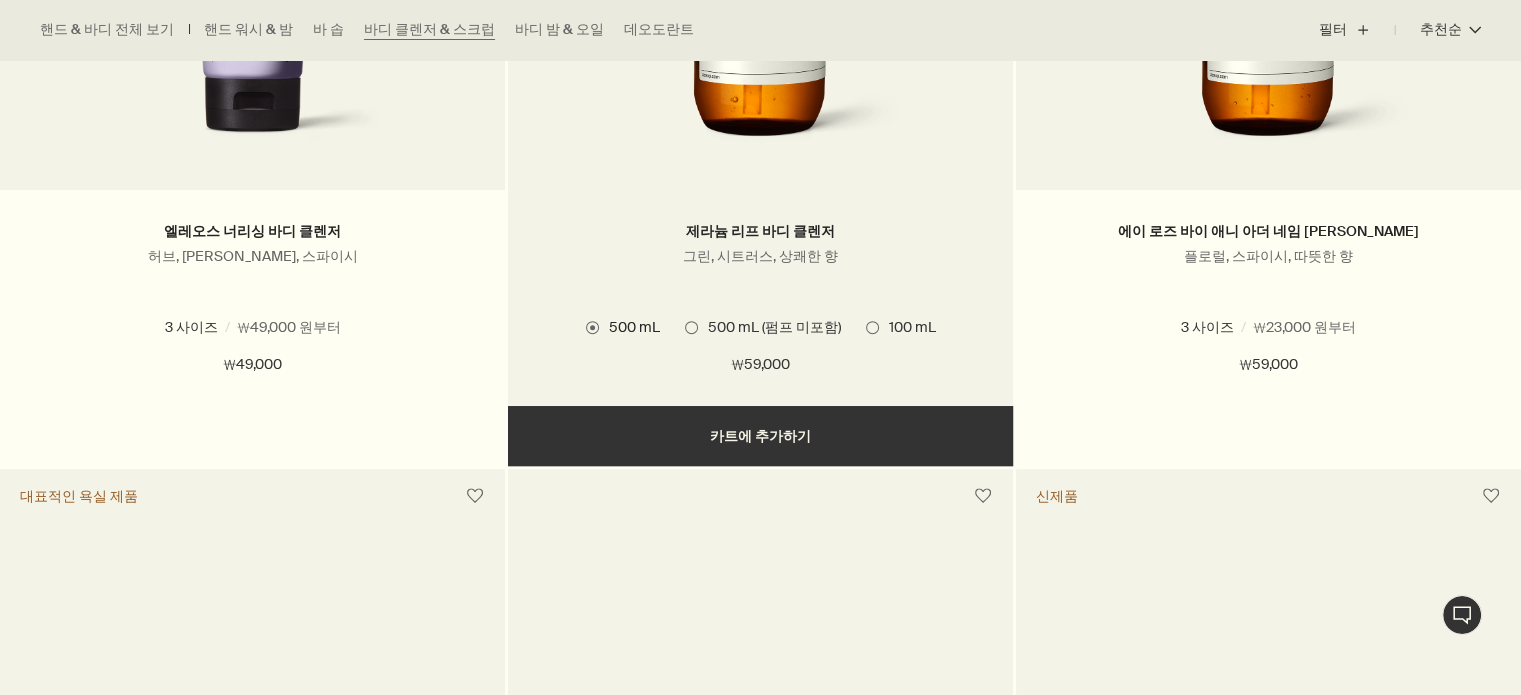 click on "추가하기 카트에 추가하기" at bounding box center (760, 436) 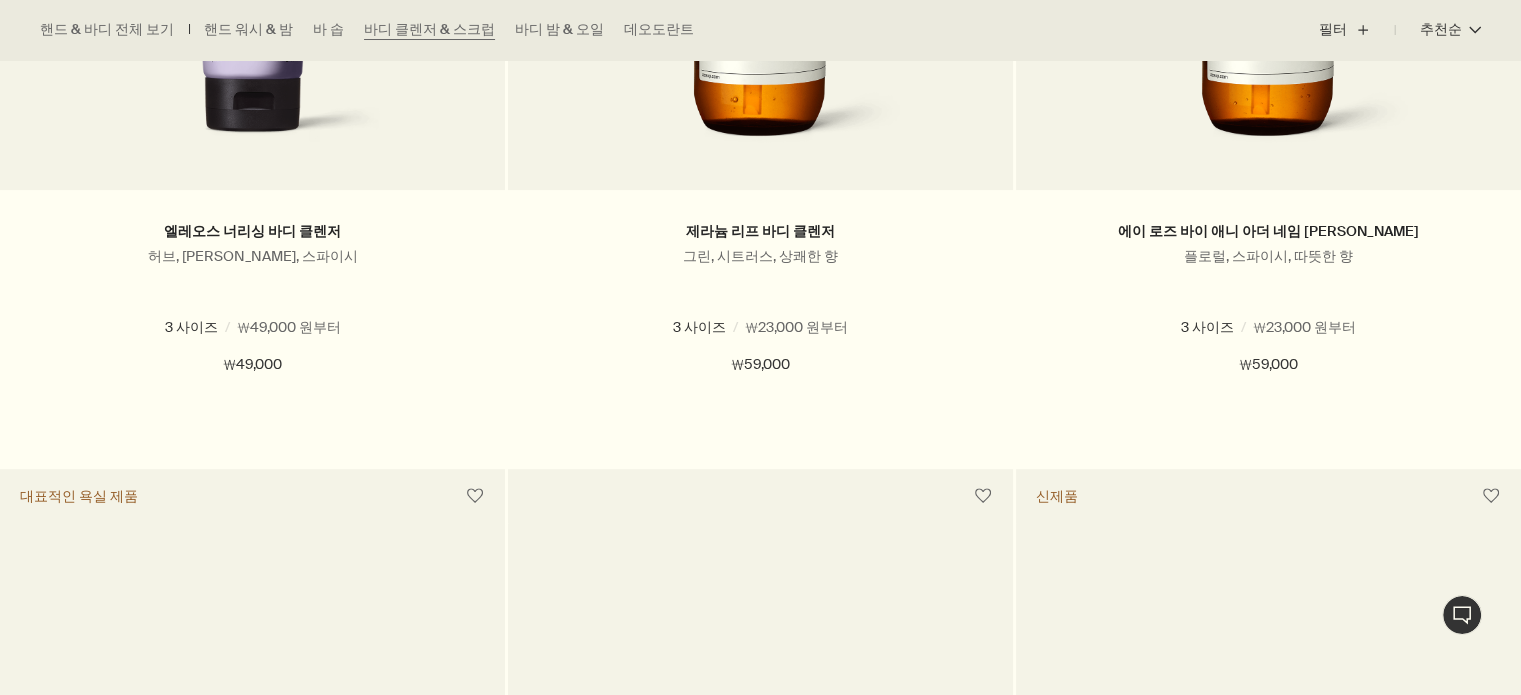 click on "대표적인 욕실 제품" at bounding box center (252, 496) 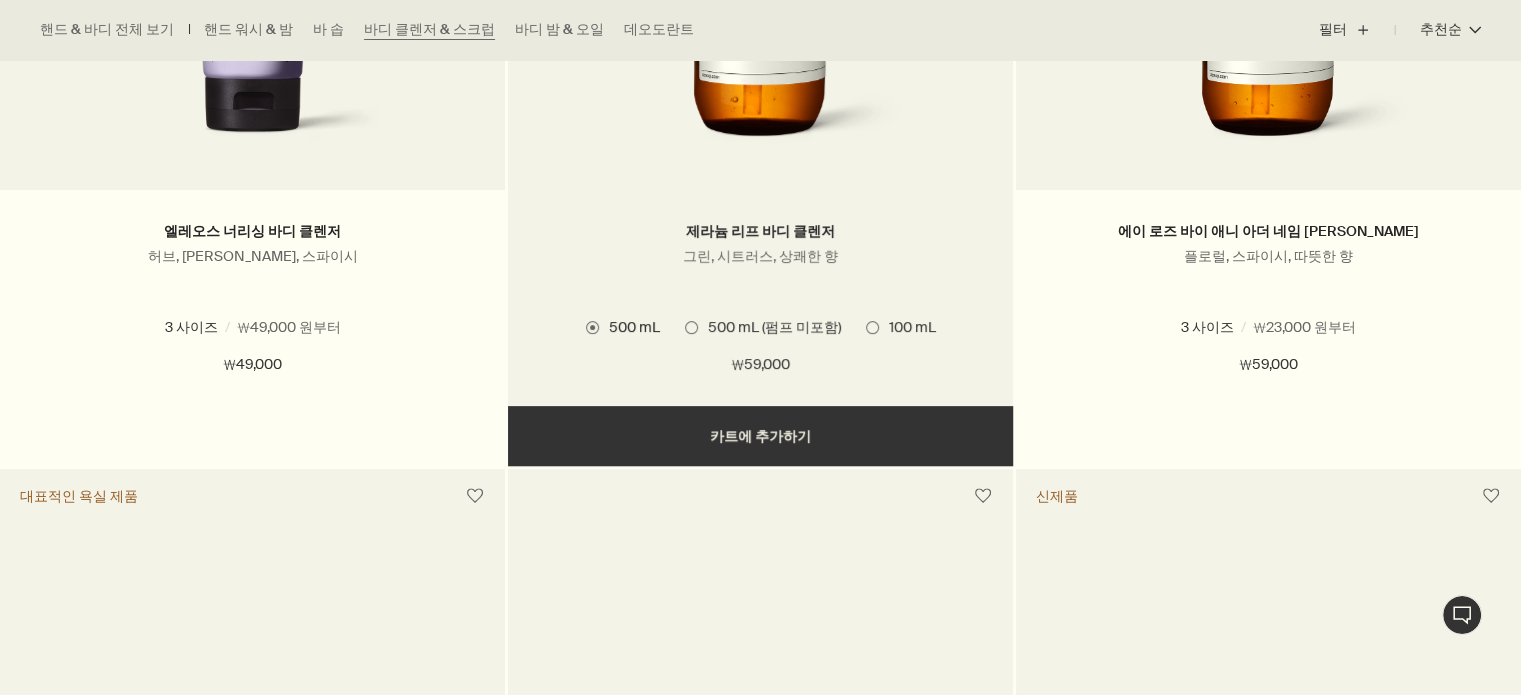 click on "500 mL 500 mL (펌프 미포함) 100 mL" at bounding box center (760, 327) 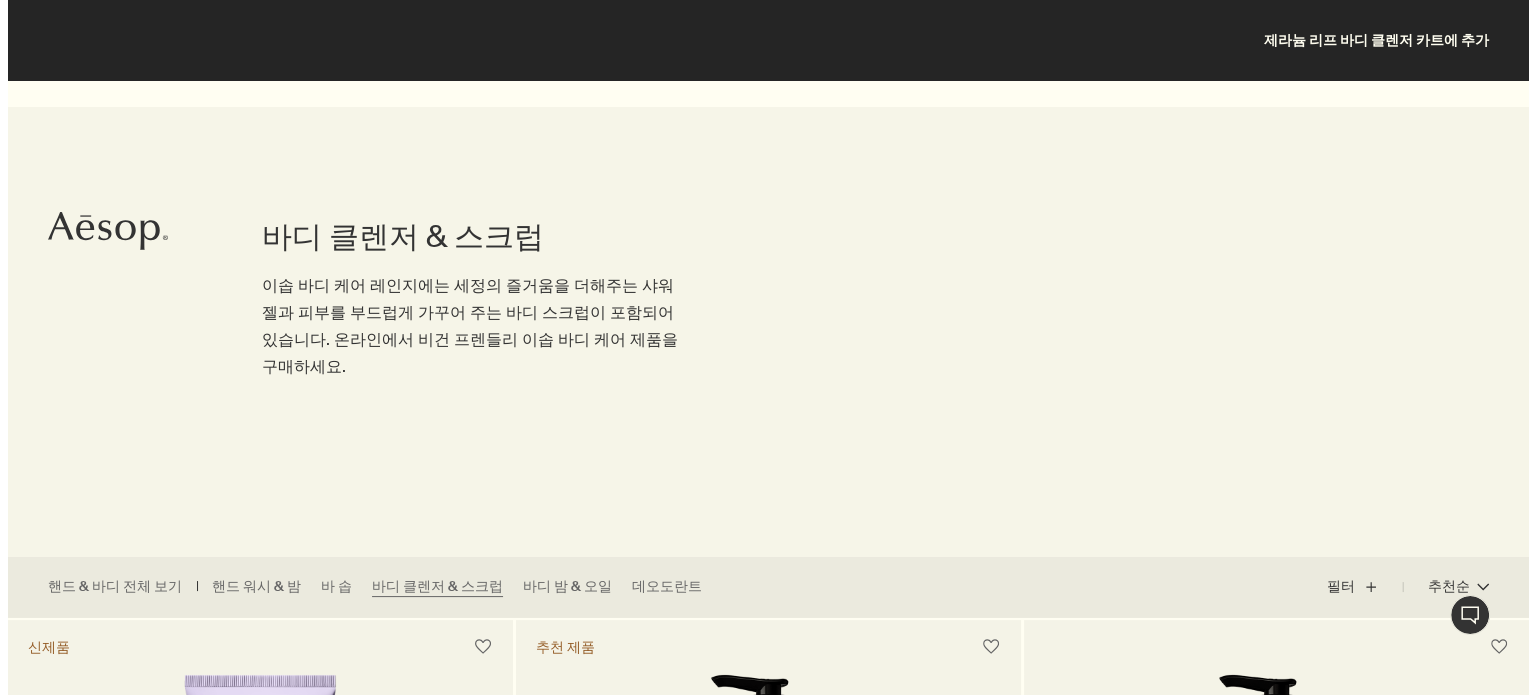 scroll, scrollTop: 0, scrollLeft: 0, axis: both 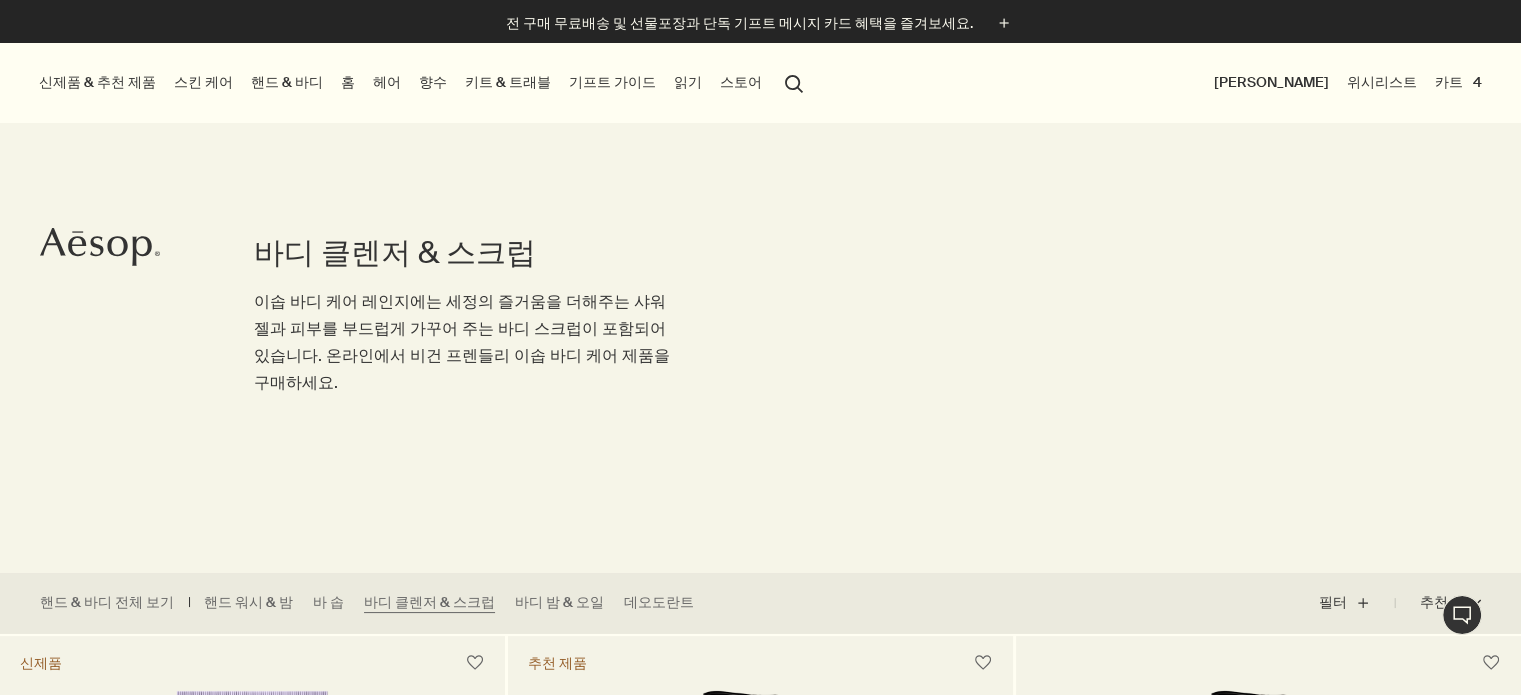 click on "카트 4" at bounding box center (1458, 82) 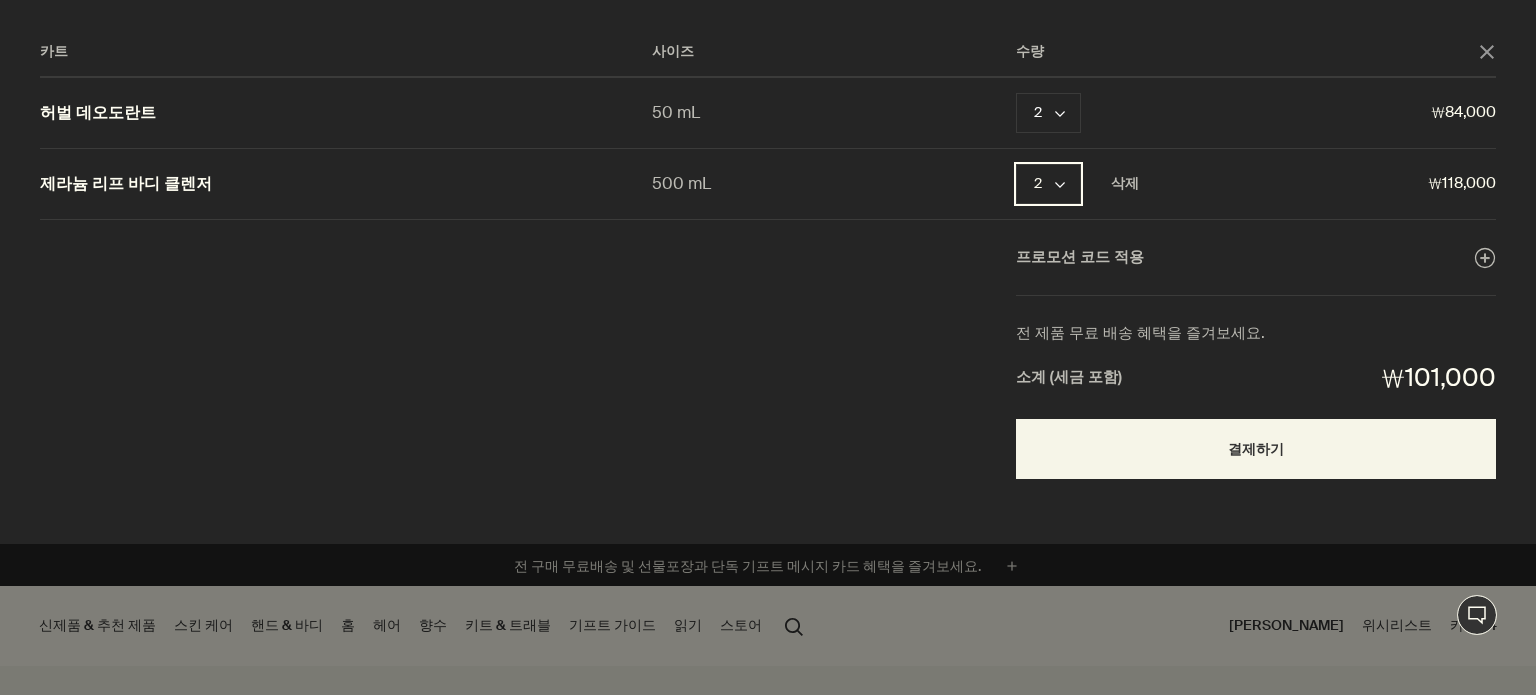 click on "2 chevron" at bounding box center [1048, 184] 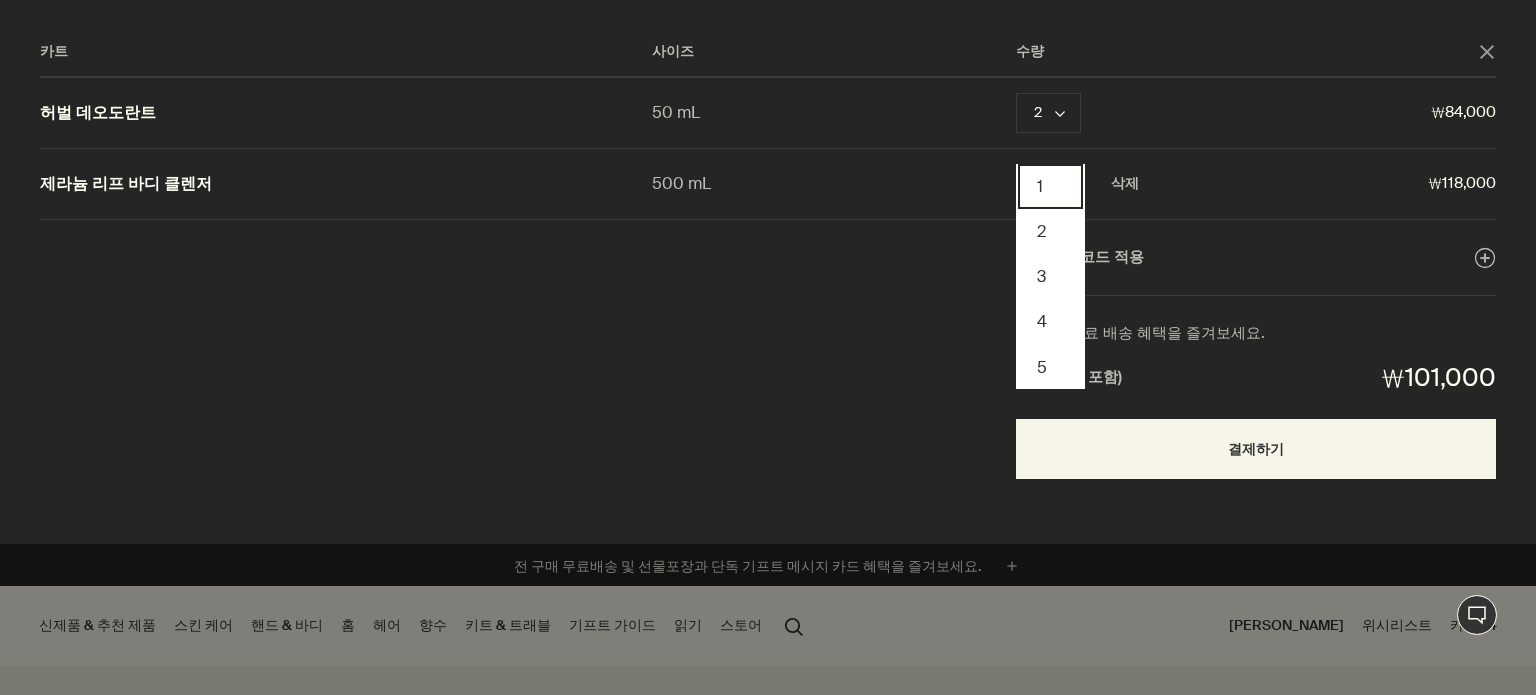 click on "1" at bounding box center [1050, 186] 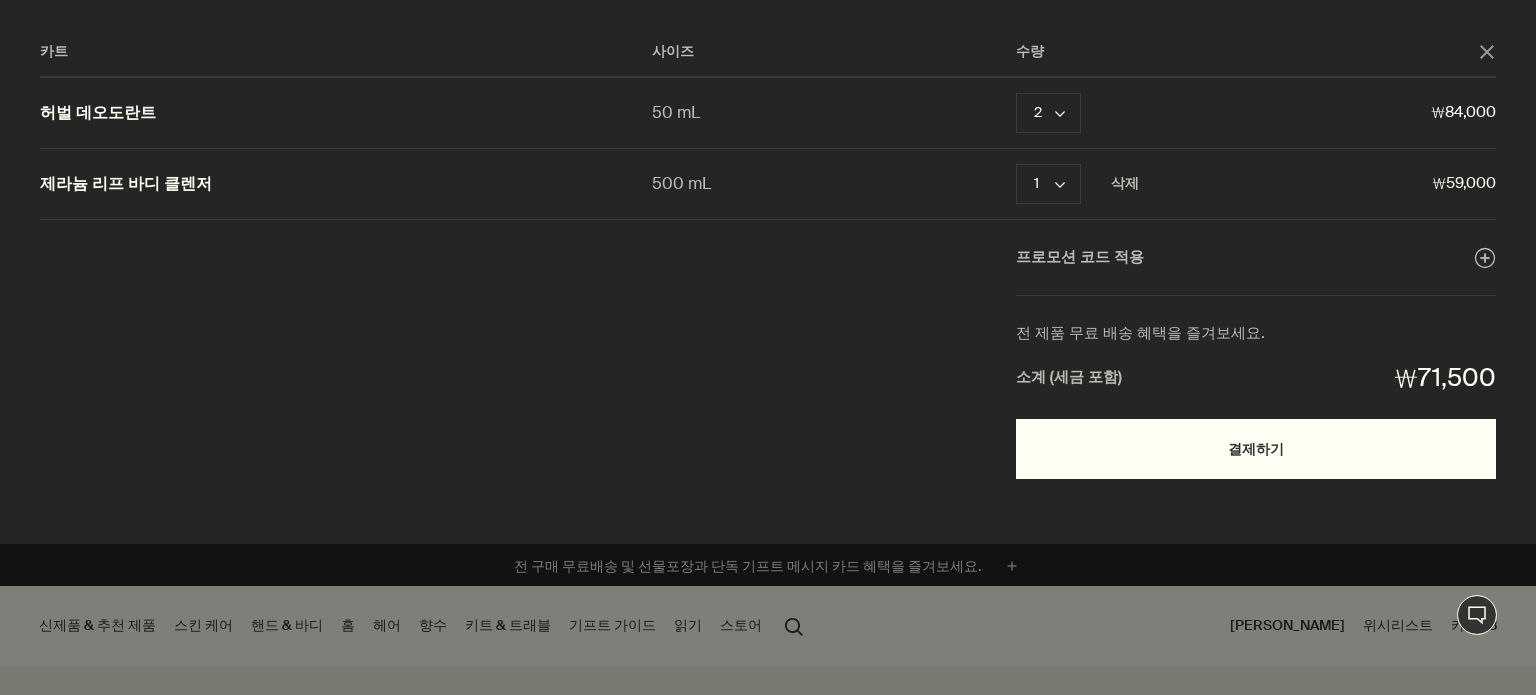 click on "결제하기" at bounding box center (1256, 449) 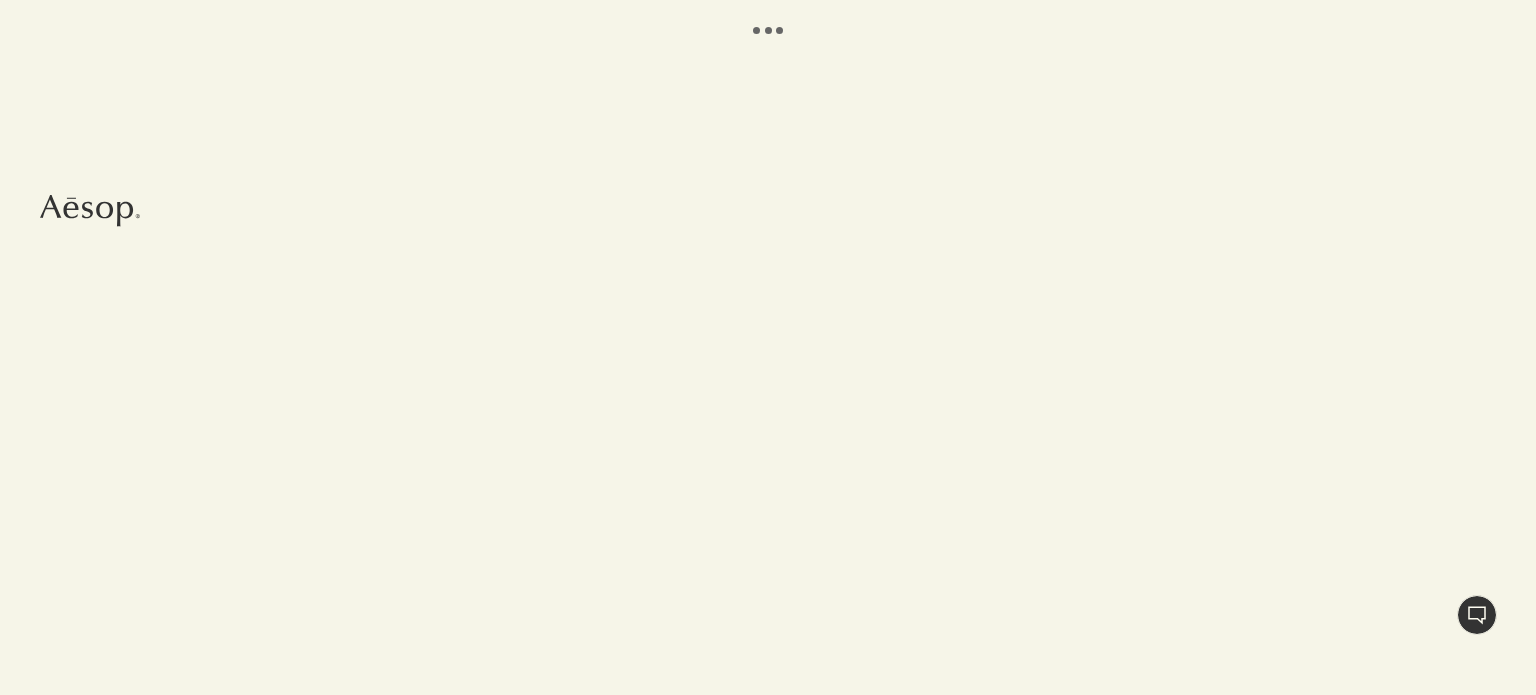scroll, scrollTop: 0, scrollLeft: 0, axis: both 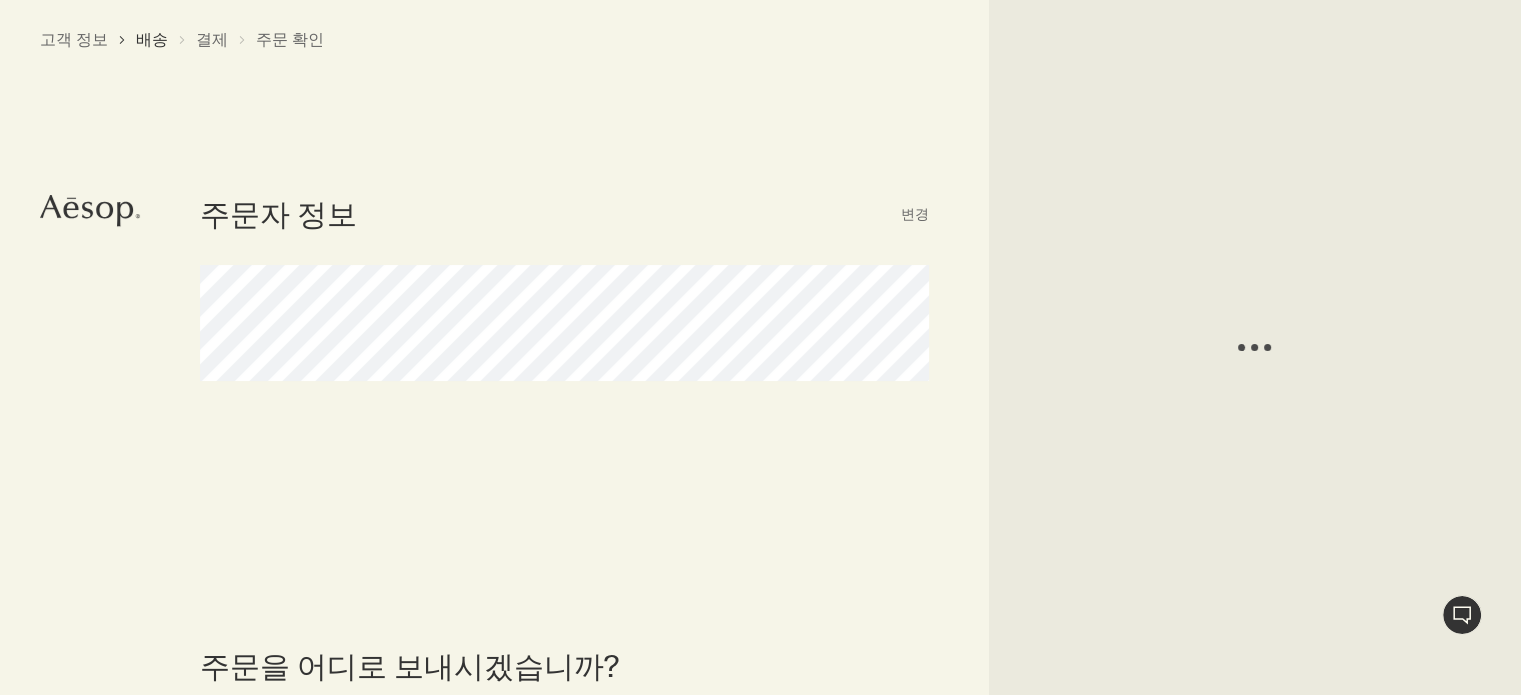 select on "KR" 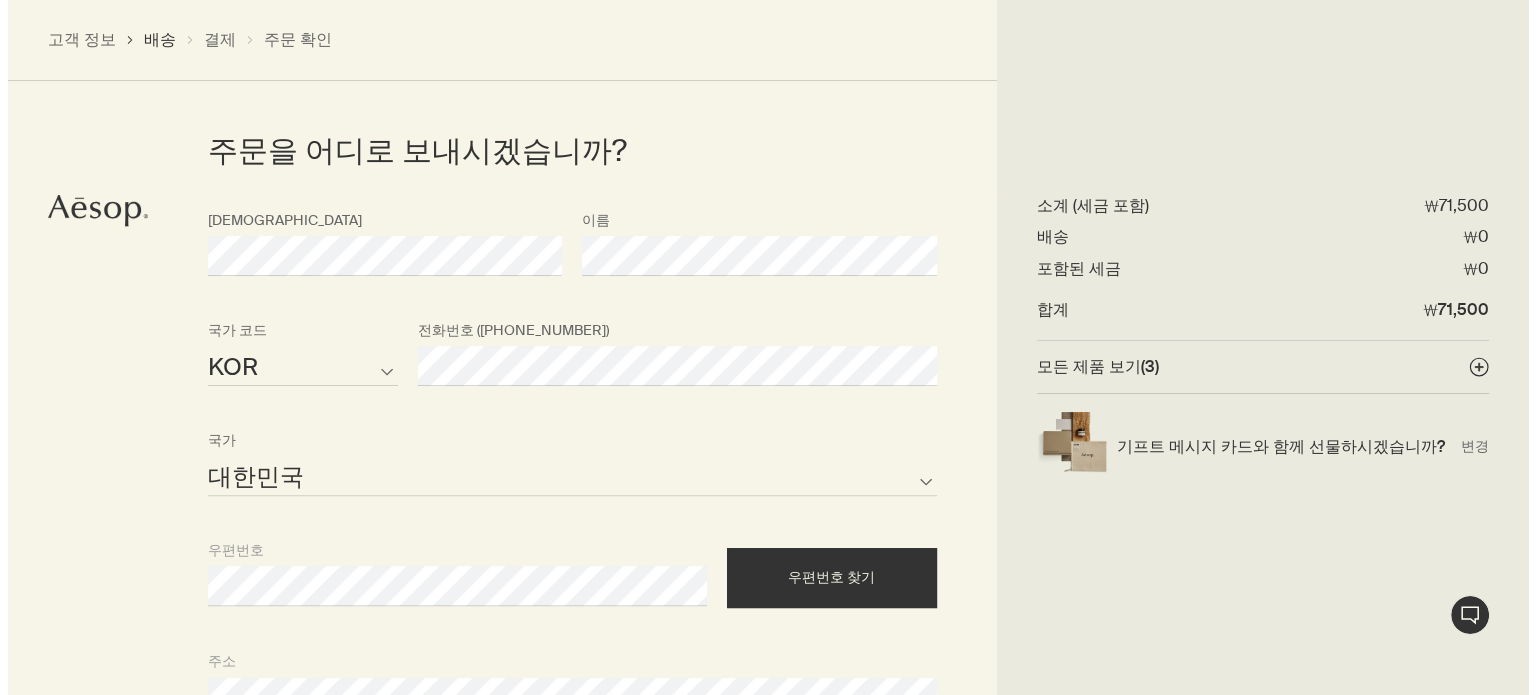 scroll, scrollTop: 552, scrollLeft: 0, axis: vertical 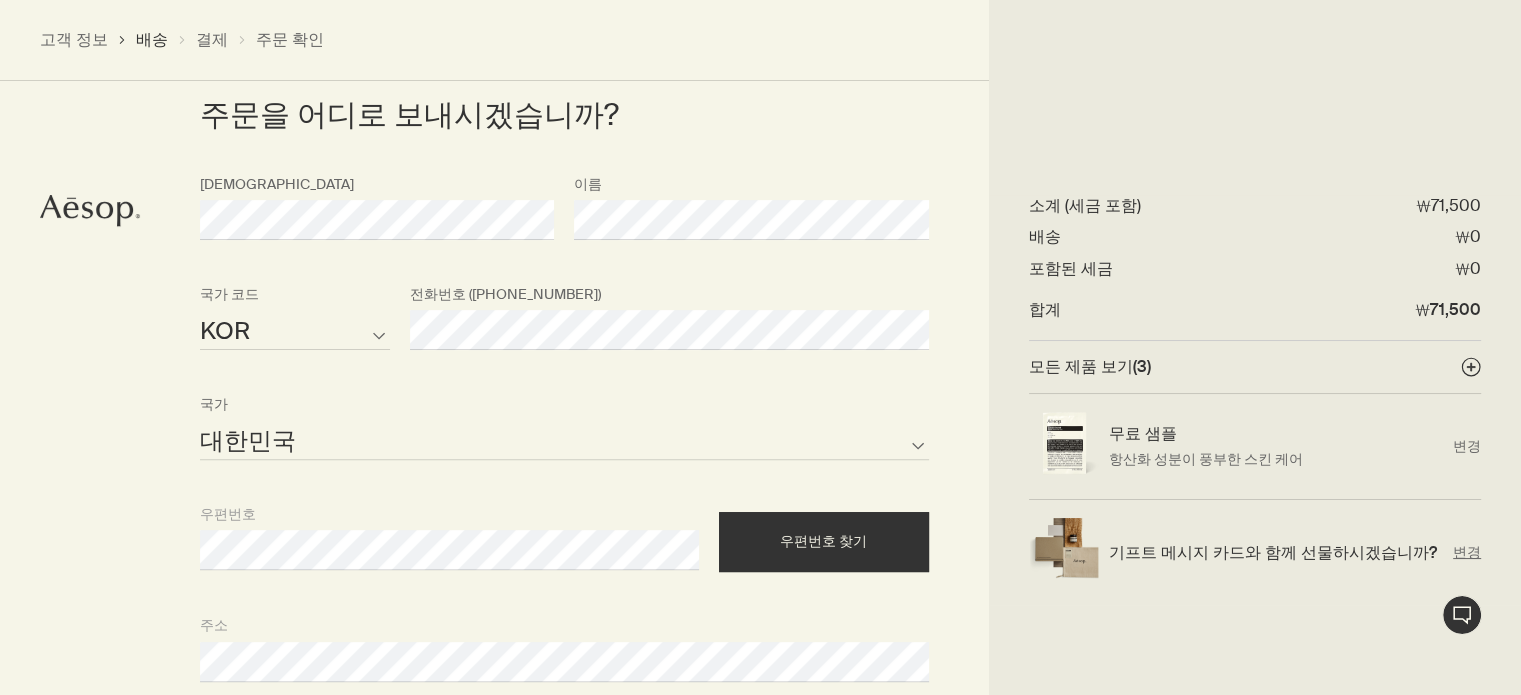 click on "변경" at bounding box center [1467, 552] 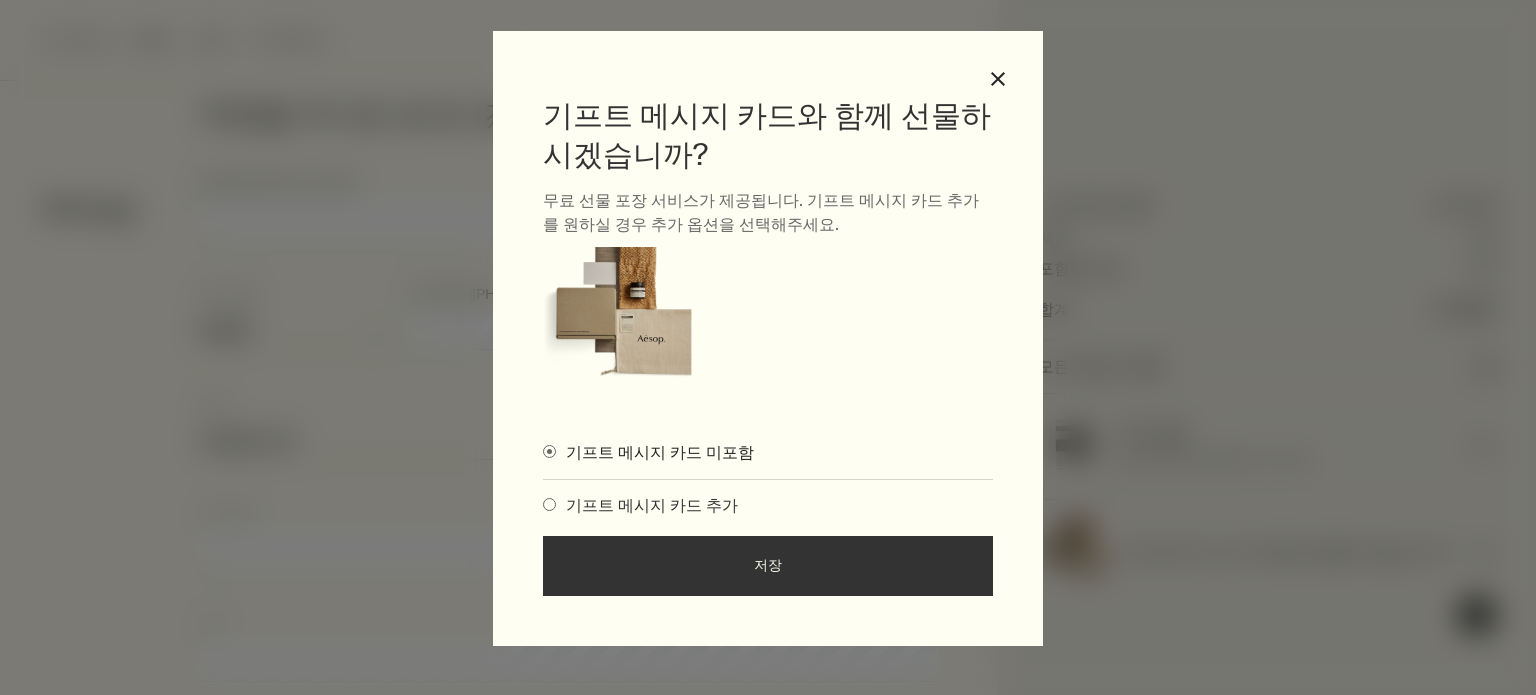 click on "기프트 메시지 카드 추가" at bounding box center (647, 505) 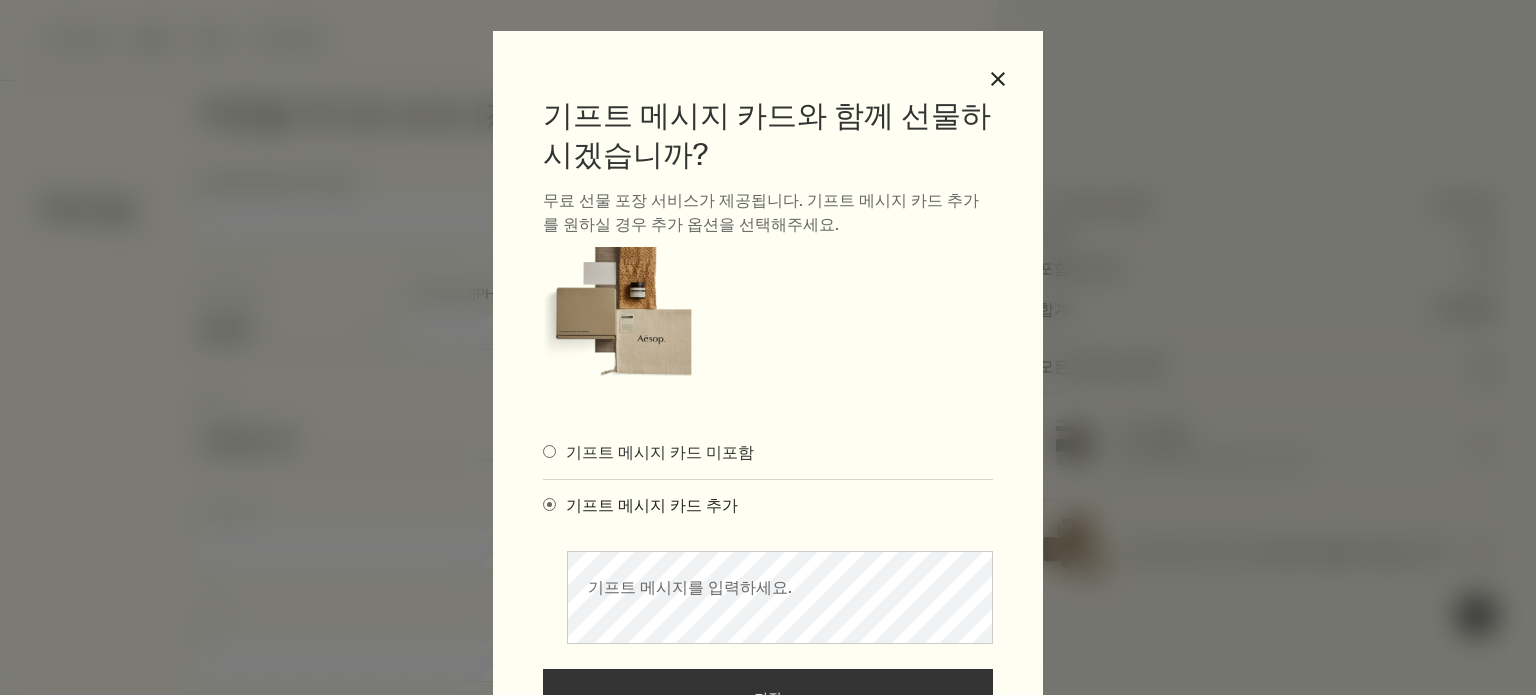 scroll, scrollTop: 152, scrollLeft: 0, axis: vertical 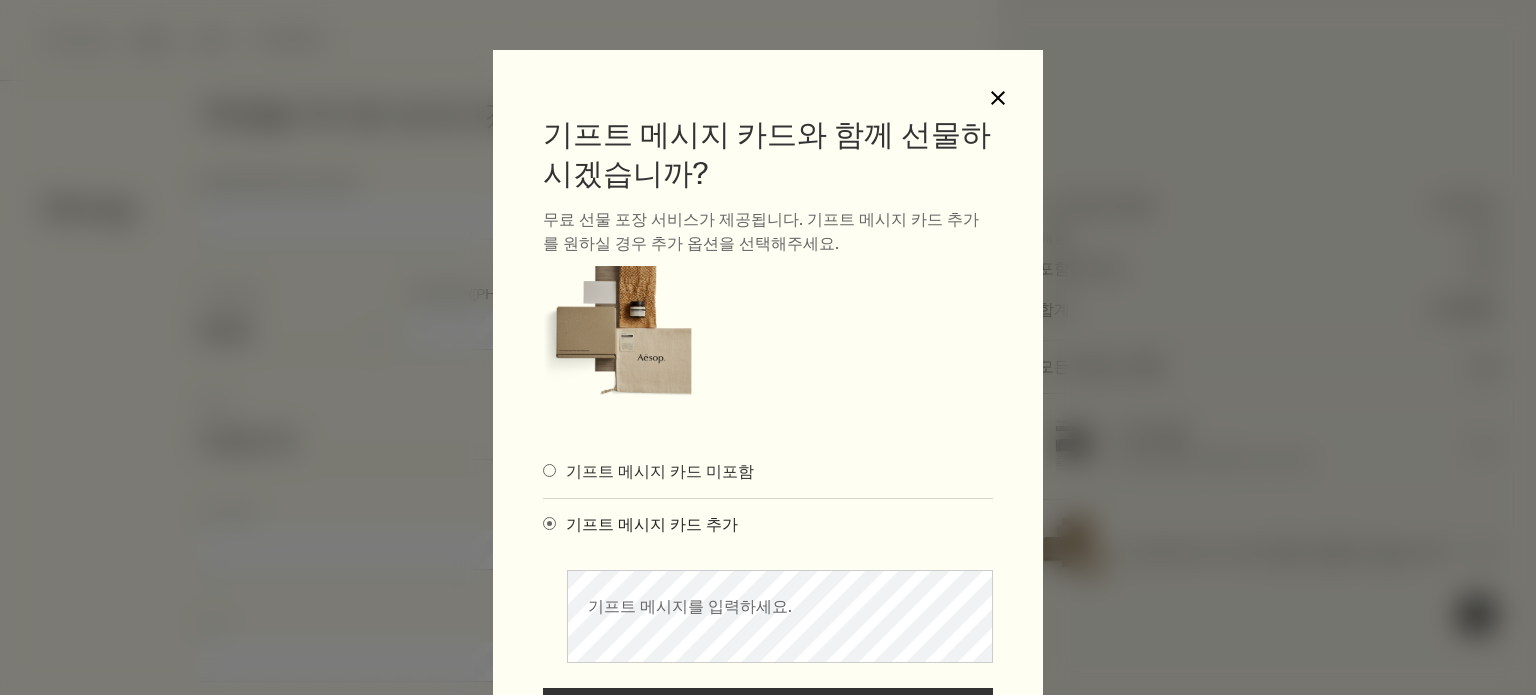 click on "close" at bounding box center [998, 98] 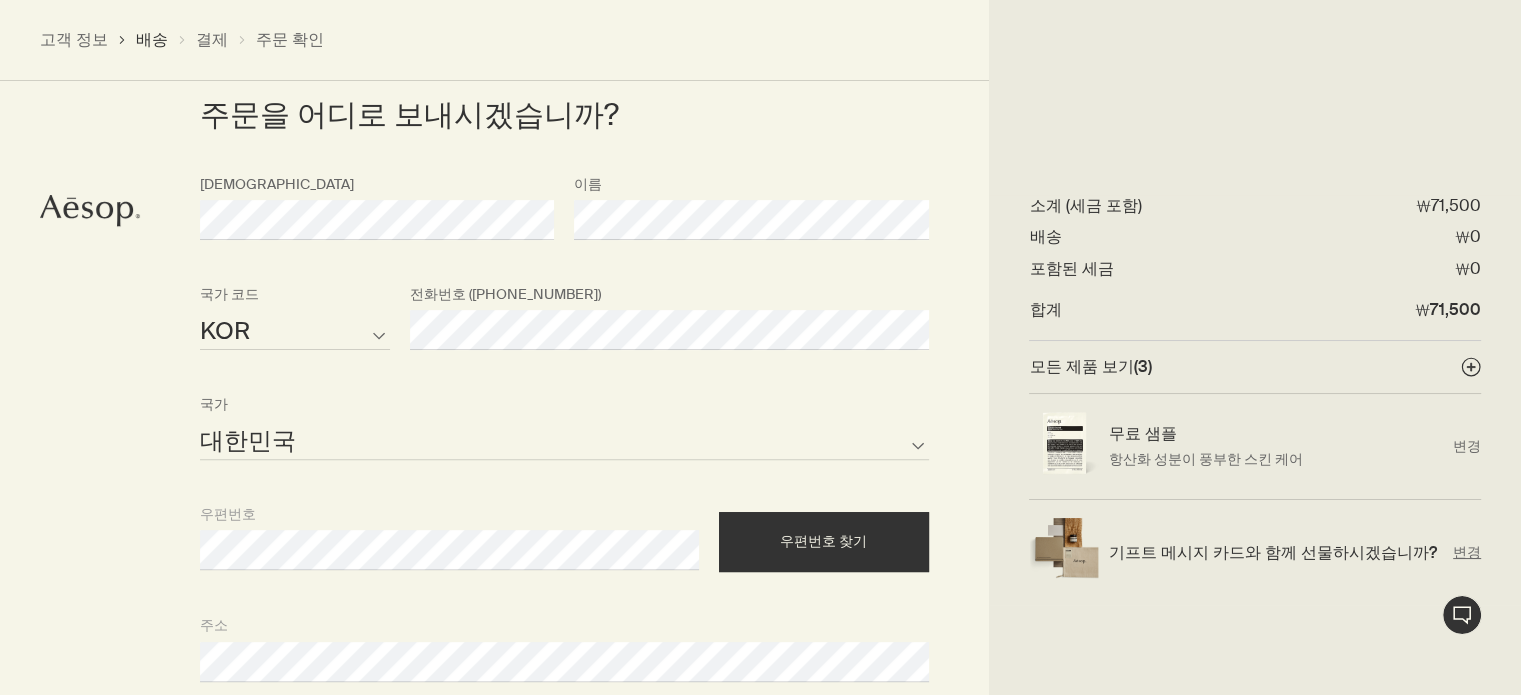 click on "기프트 메시지 카드와 함께 선물하시겠습니까?" at bounding box center (1276, 552) 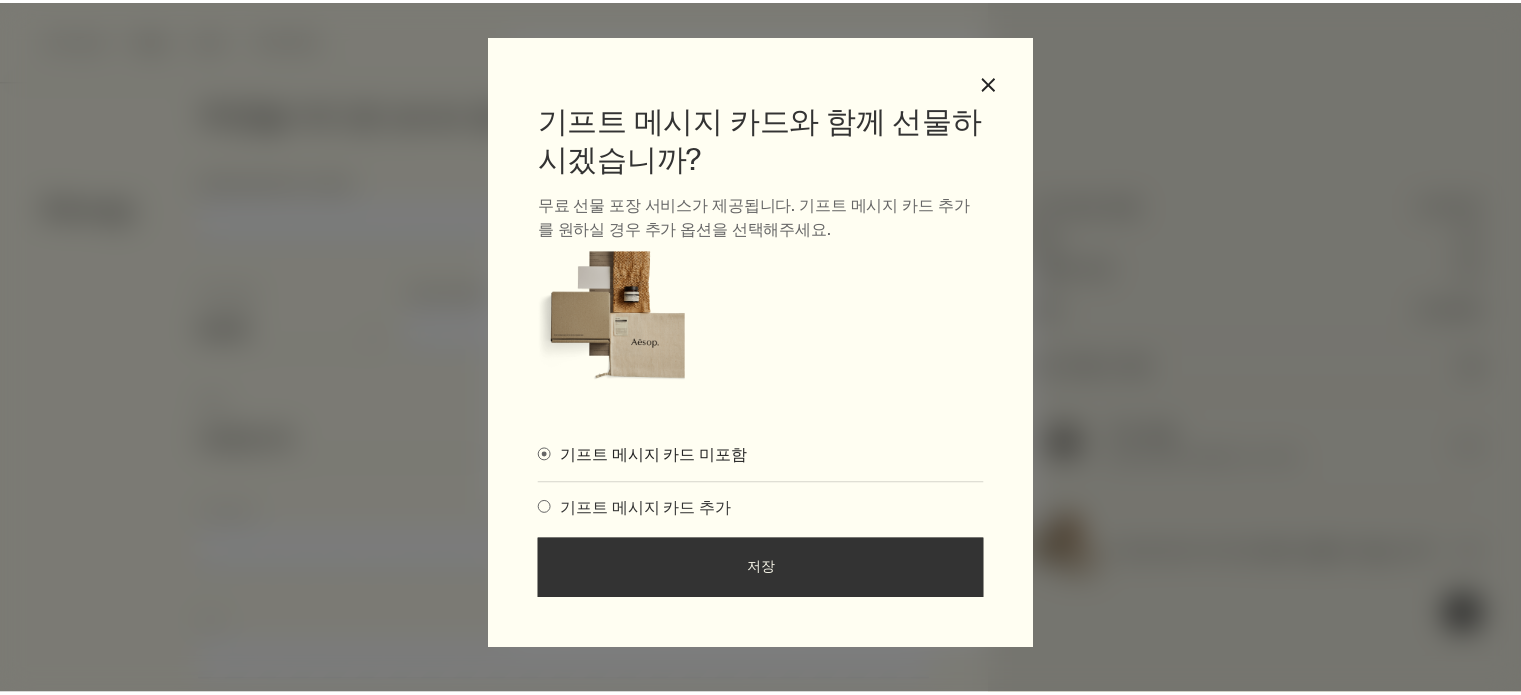 scroll, scrollTop: 19, scrollLeft: 0, axis: vertical 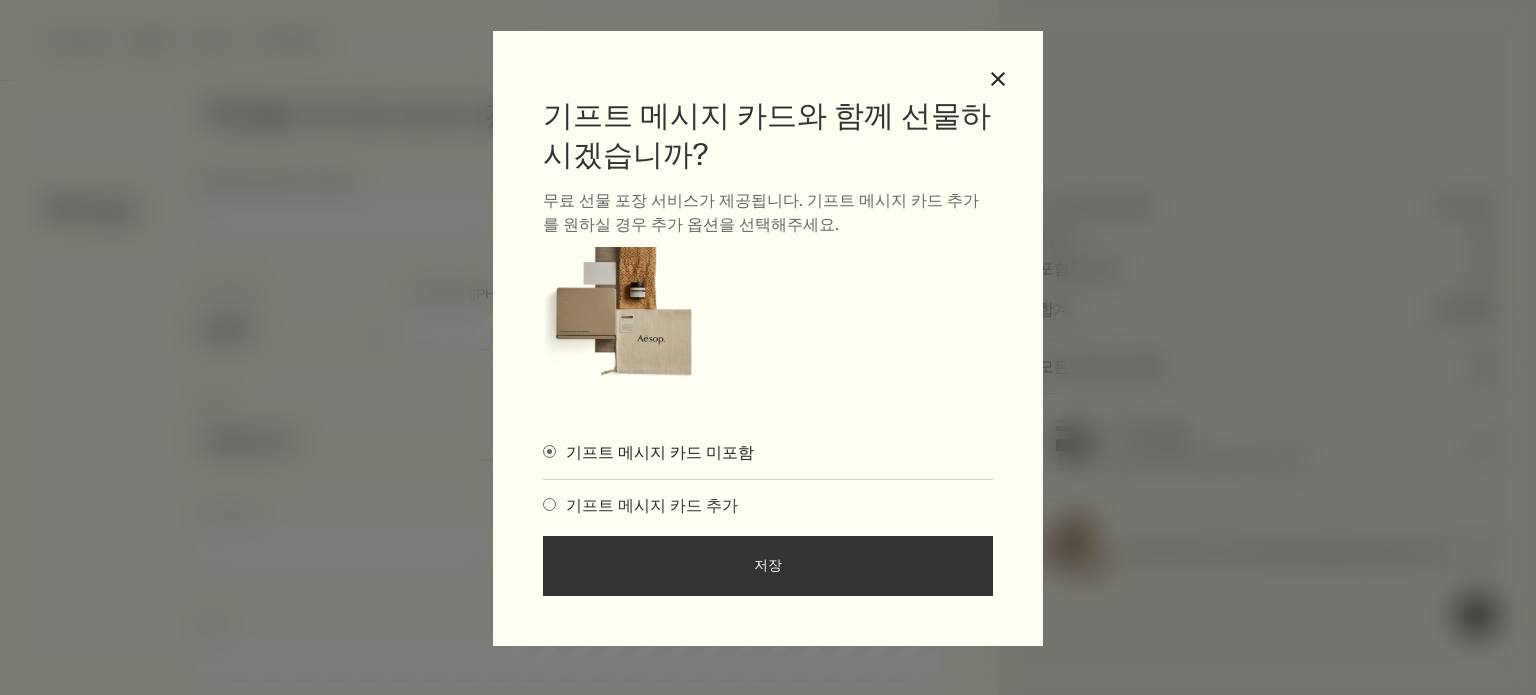 click on "기프트 메시지 카드와 함께 선물하시겠습니까? 무료 선물 포장 서비스가 제공됩니다. 기프트 메시지 카드 추가를 원하실 경우 추가 옵션을 선택해주세요. 기프트 메시지 카드 미포함 기프트 메시지 카드 추가 저장 close" at bounding box center (768, 338) 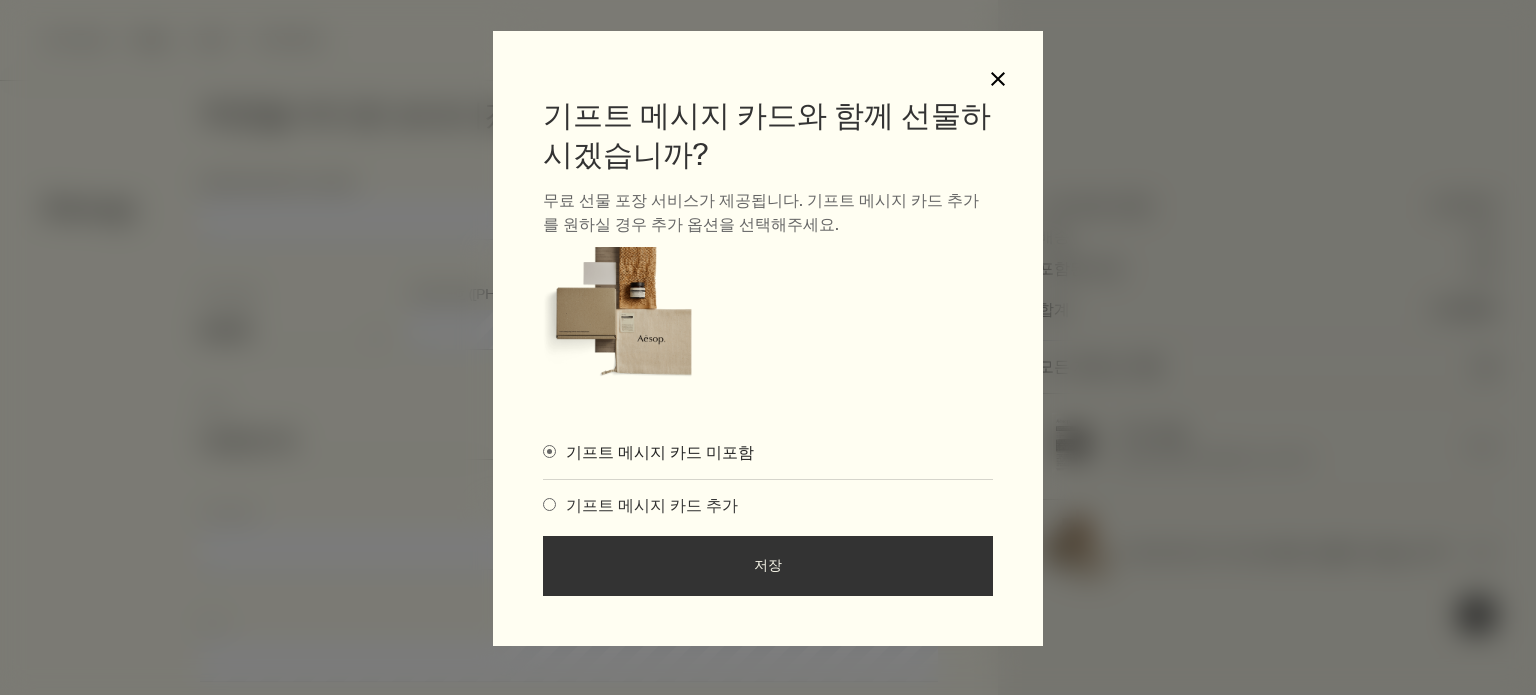 click on "close" at bounding box center [998, 79] 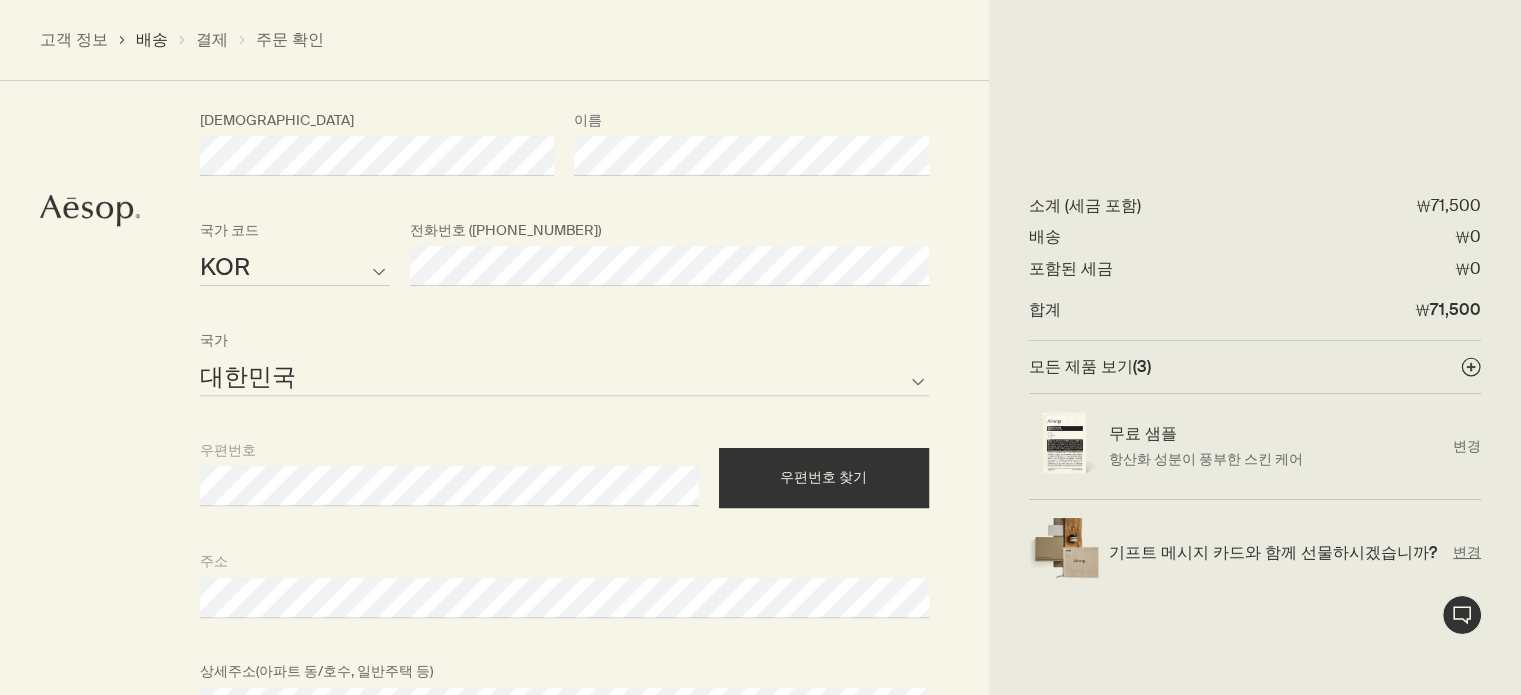 scroll, scrollTop: 652, scrollLeft: 0, axis: vertical 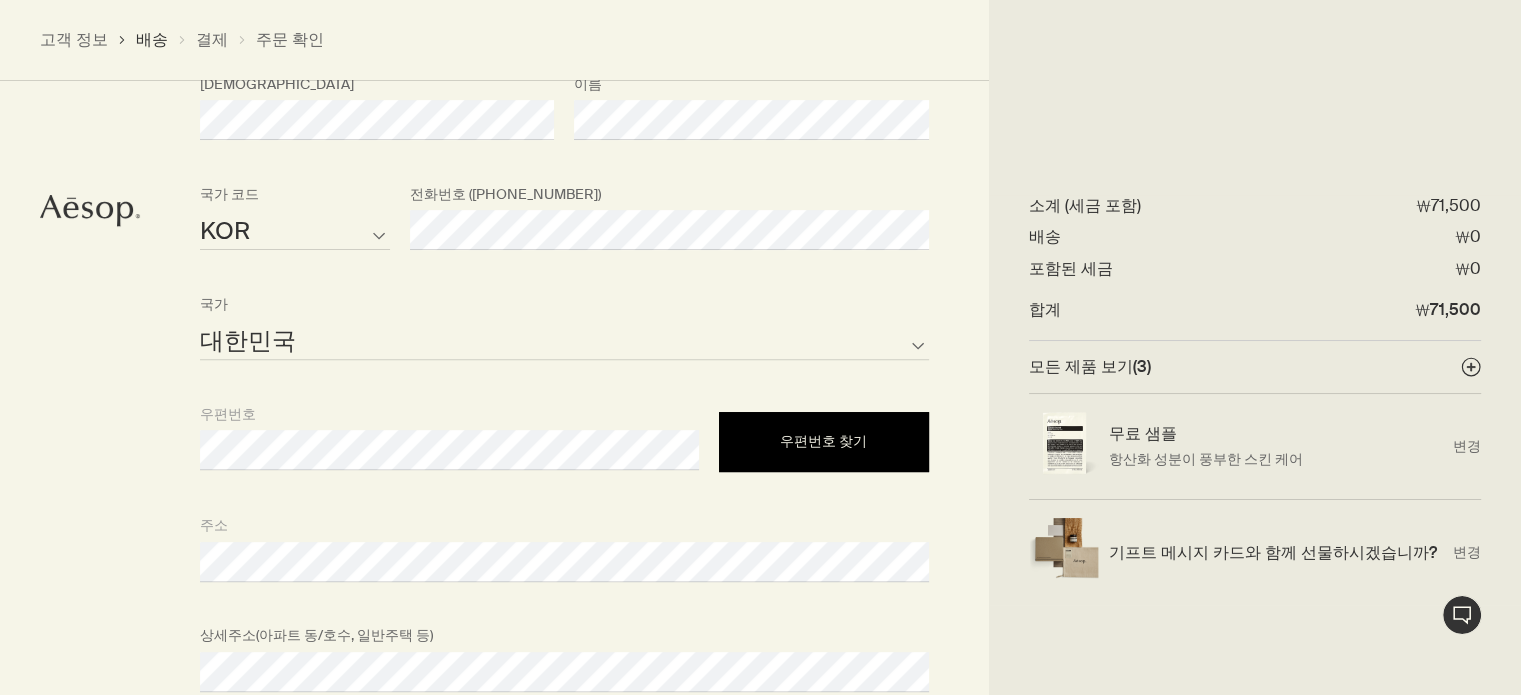 click on "우편번호 찾기" at bounding box center [824, 442] 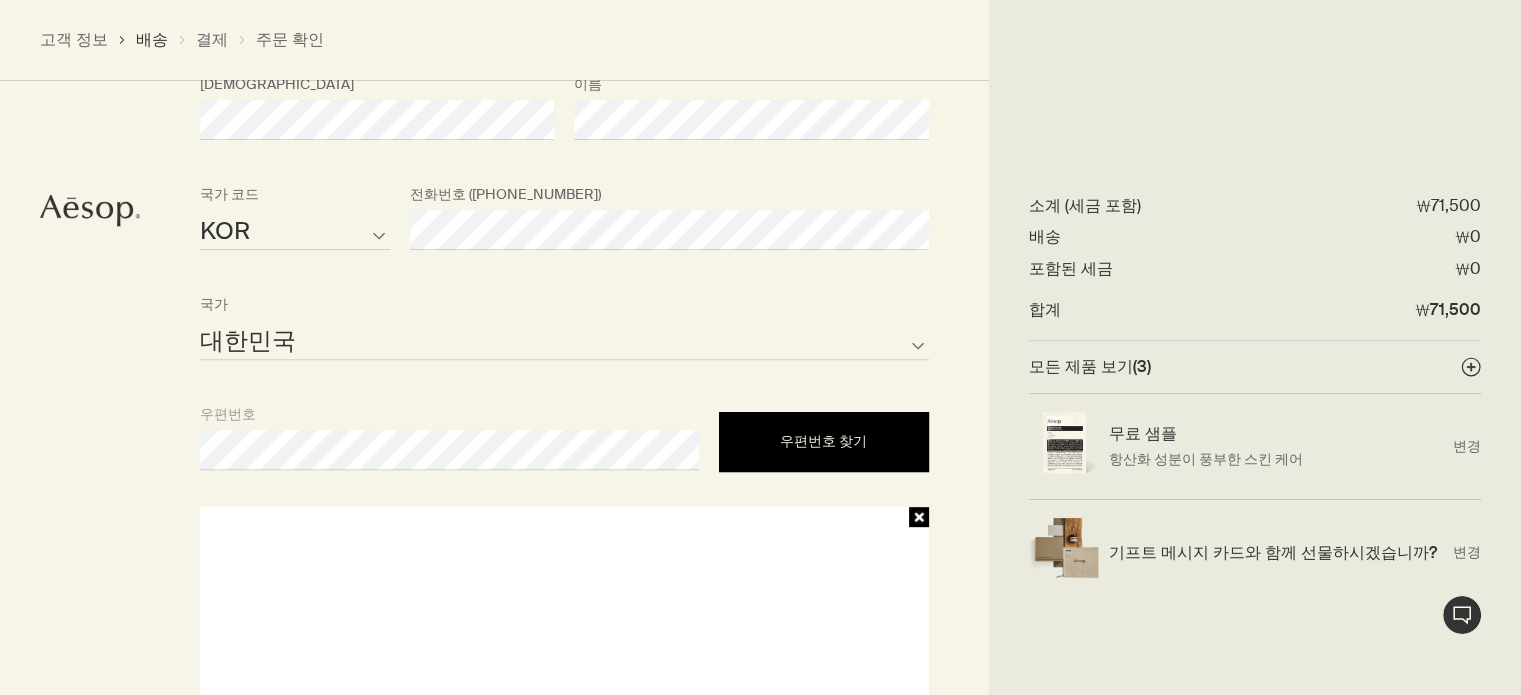 scroll, scrollTop: 796, scrollLeft: 0, axis: vertical 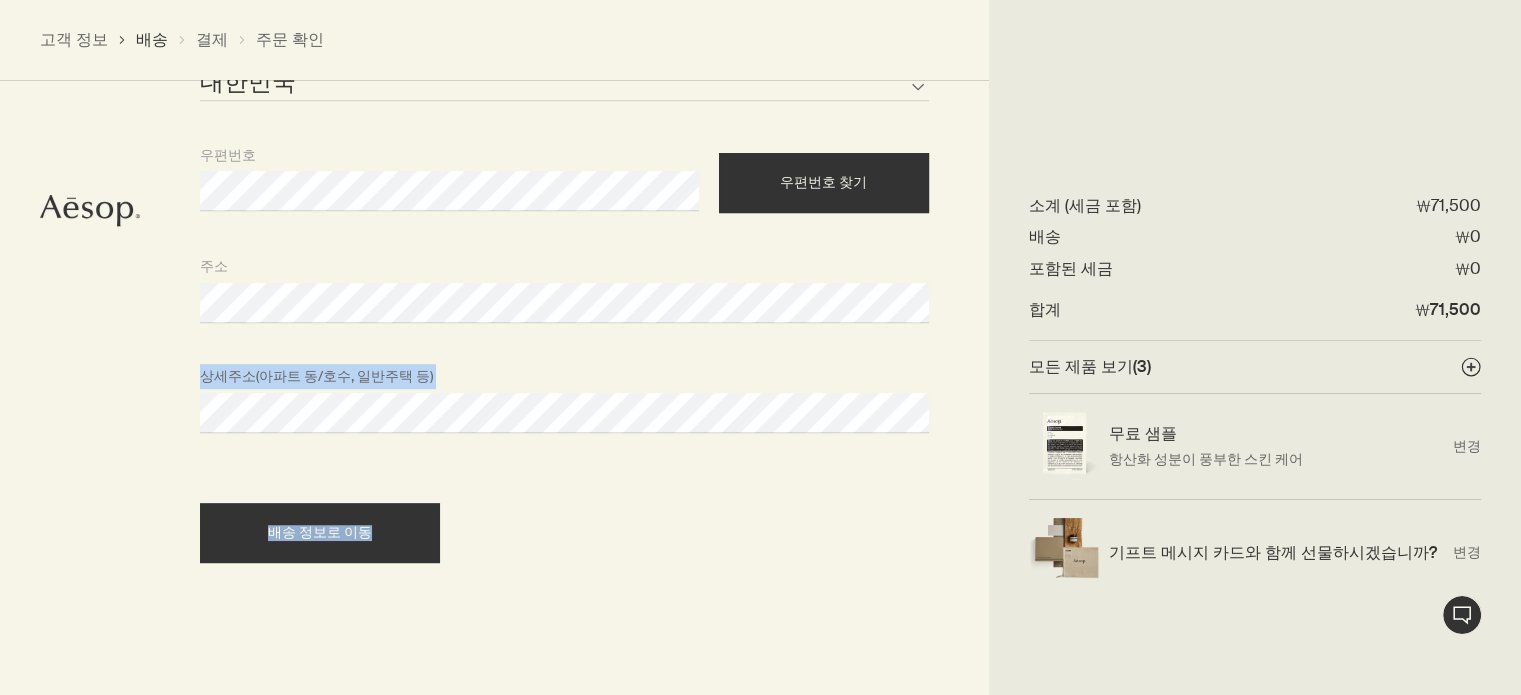 drag, startPoint x: 475, startPoint y: 585, endPoint x: 493, endPoint y: 572, distance: 22.203604 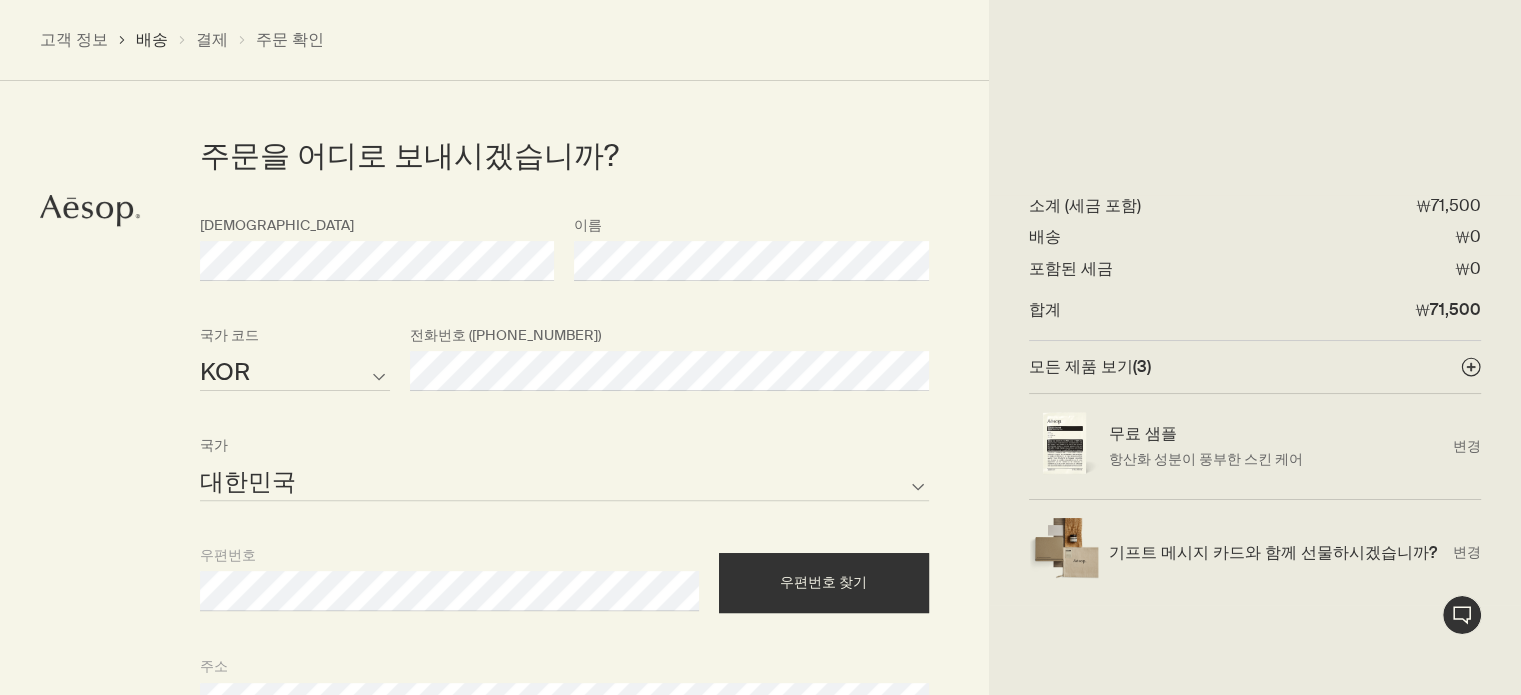 scroll, scrollTop: 645, scrollLeft: 0, axis: vertical 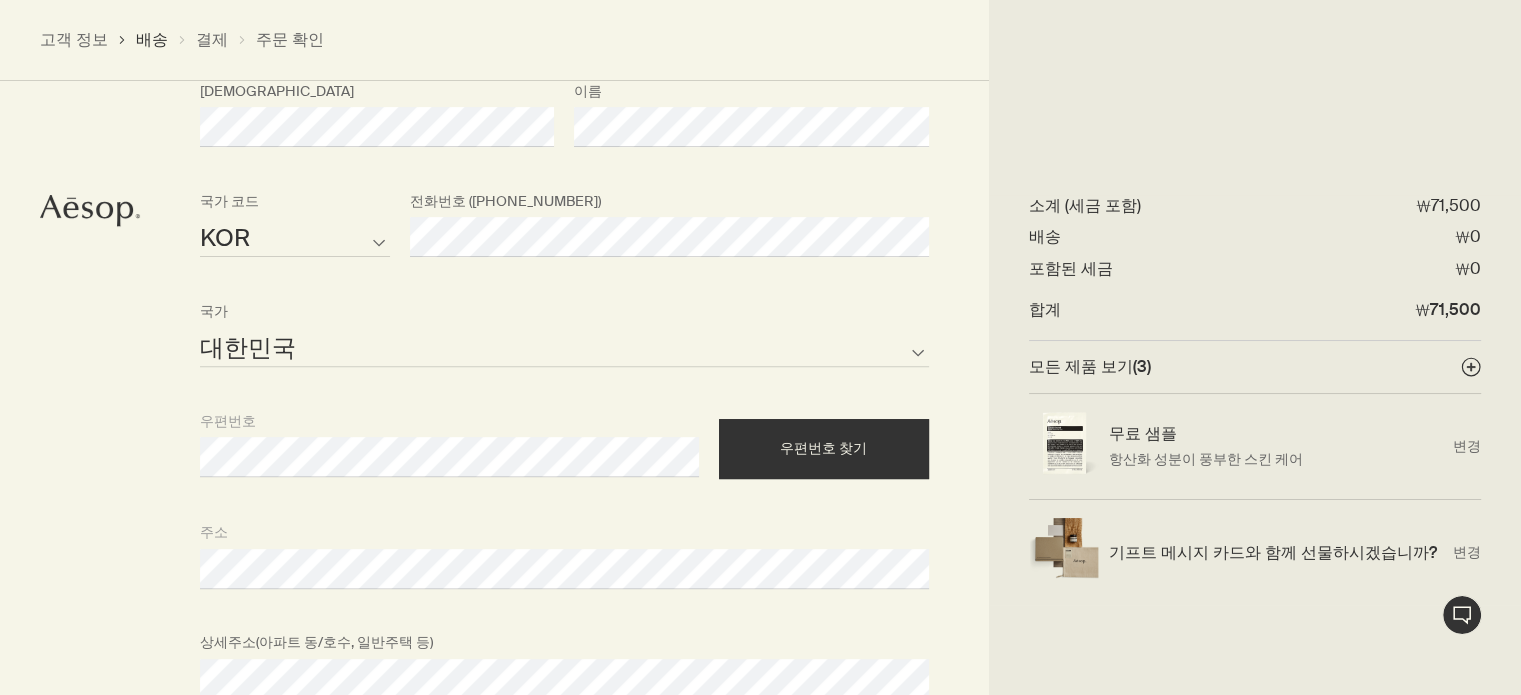 click on "AFG ALB DZA ASM AND AGO AIA ATA ATG ARG ARM ABW AUS AUT AZE BHS BHR BGD BRB BLR BEL BLZ BEN BMU BTN BOL BIH BWA BRA IOT VGB BRN BGR BFA BDI KHM CMR CAN CPV CYM CAF TCD CHL CHN CXR CCK COL COM COK CRI HRV CUB CUW CYP CZE COD DNK DJI DMA DOM TLS ECU EGY SLV GNQ ERI EST ETH FLK FRO FJI FIN FRA PYF GAB GMB GEO DEU GHA GIB GRC GRL GRD GUM GTM GGY GIN GNB GUY HTI HND HKG HUN ISL IND IDN IRN IRQ IRL IMN ISR ITA CIV JAM JPN JEY JOR [PERSON_NAME] KIR XKX KWT KGZ LAO LVA LBN LSO LBR LBY LIE LTU LUX MAC MKD MDG MWI MYS MDV MLI MLT MHL MRT MUS MYT MEX FSM MDA MCO MNG MNE MSR MAR MOZ MMR NAM NRU NPL NLD ANT NCL NZL NIC NER [PERSON_NAME] PRK MNP NOR OMN PAK PLW PSE PAN PNG PRY PER PHL PCN POL PRT PRI QAT COG REU ROU RUS RWA BLM SHN KNA LCA MAF SPM VCT WSM SMR STP [PERSON_NAME] SRB SYC SLE SGP SXM SVK SVN SLB SOM KOR ZAF SSD ESP LKA SDN SUR SJM SWZ SWE CHE SYR TWN TJK TZA THA TGO TKL TON TTO TUN TUR TKM TCA TUV VIR UGA UKR ARE GBR USA URY UZB VUT VAT VEN VNM WLF [PERSON_NAME] ZMB ZWE 국가 코드 전화번호 ([PHONE_NUMBER])" at bounding box center [564, 237] 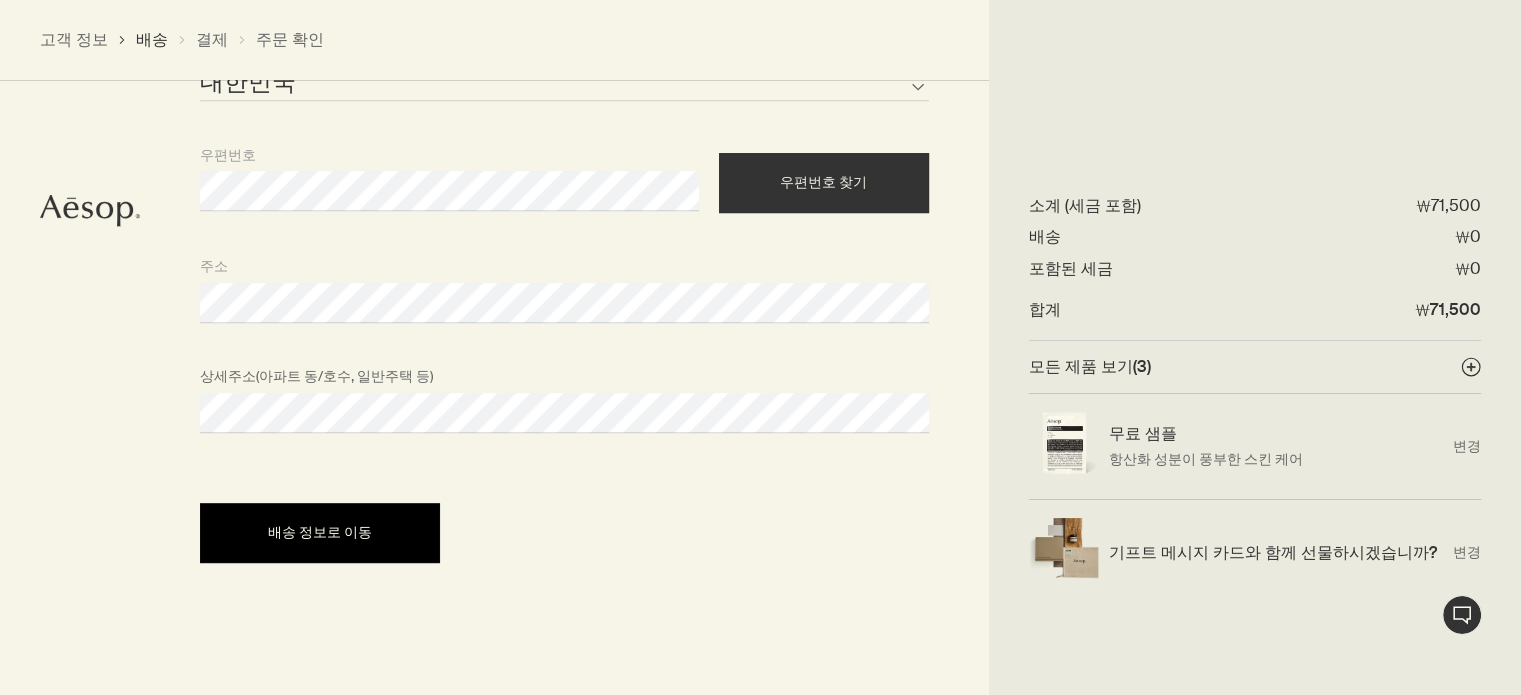 click on "상세주소(아파트 동/호수, 일반주택 등)​" at bounding box center (564, 395) 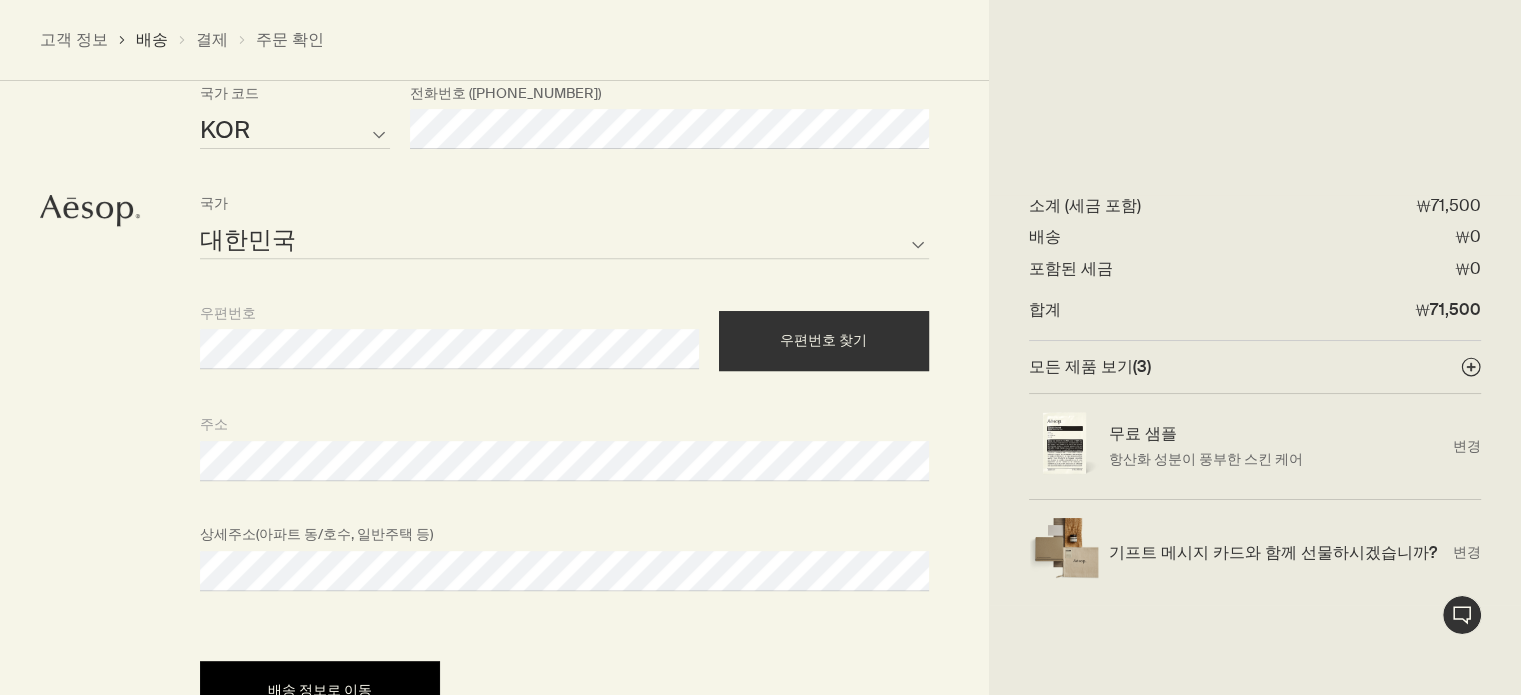 click on "배송 정보로 이동" at bounding box center [320, 691] 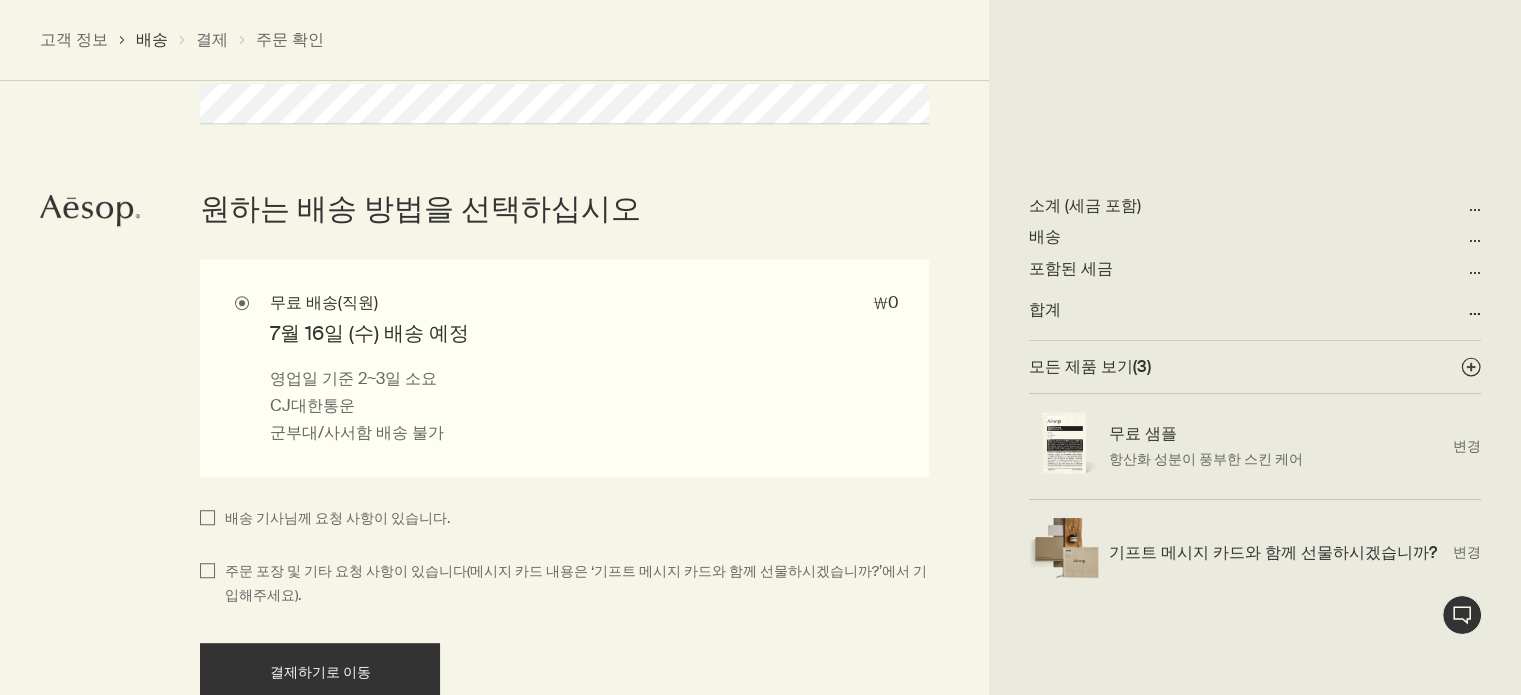 scroll, scrollTop: 1221, scrollLeft: 0, axis: vertical 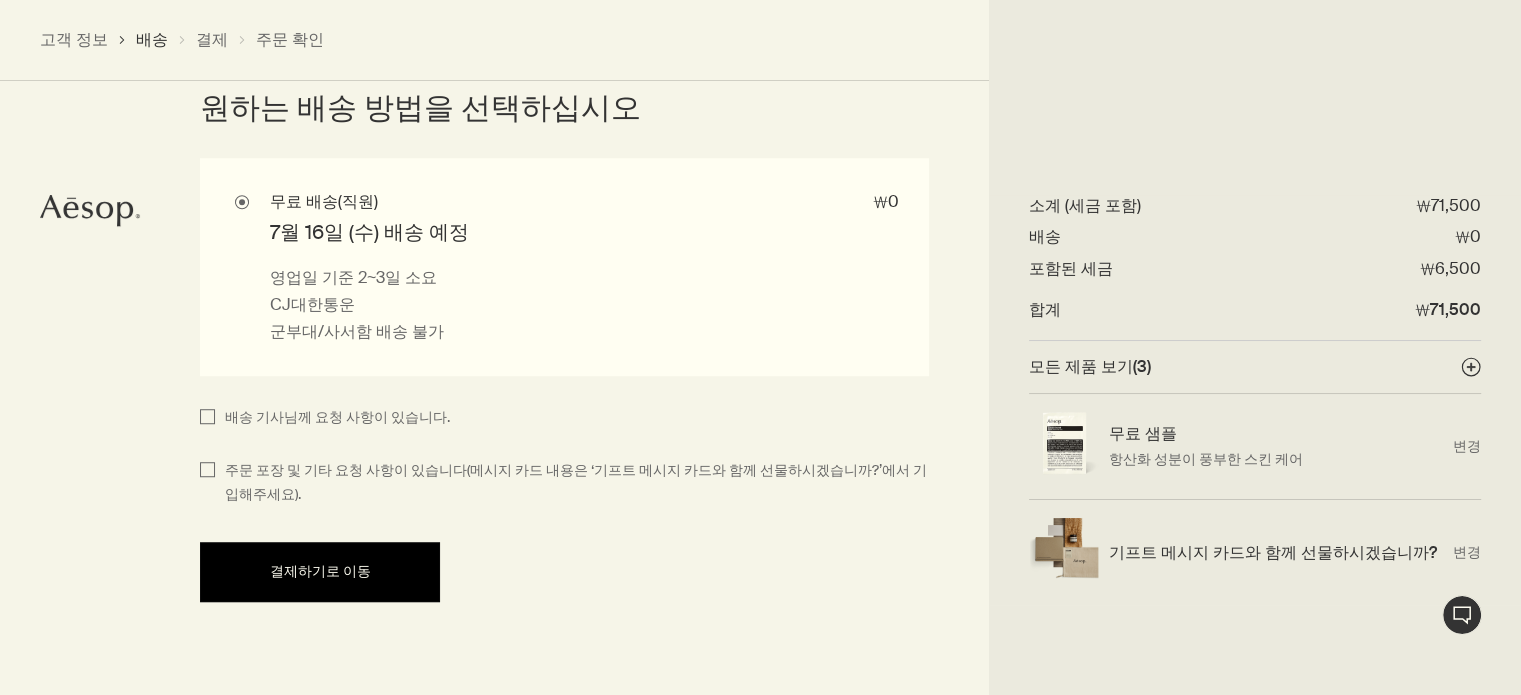 click on "결제하기로 이동" at bounding box center (320, 571) 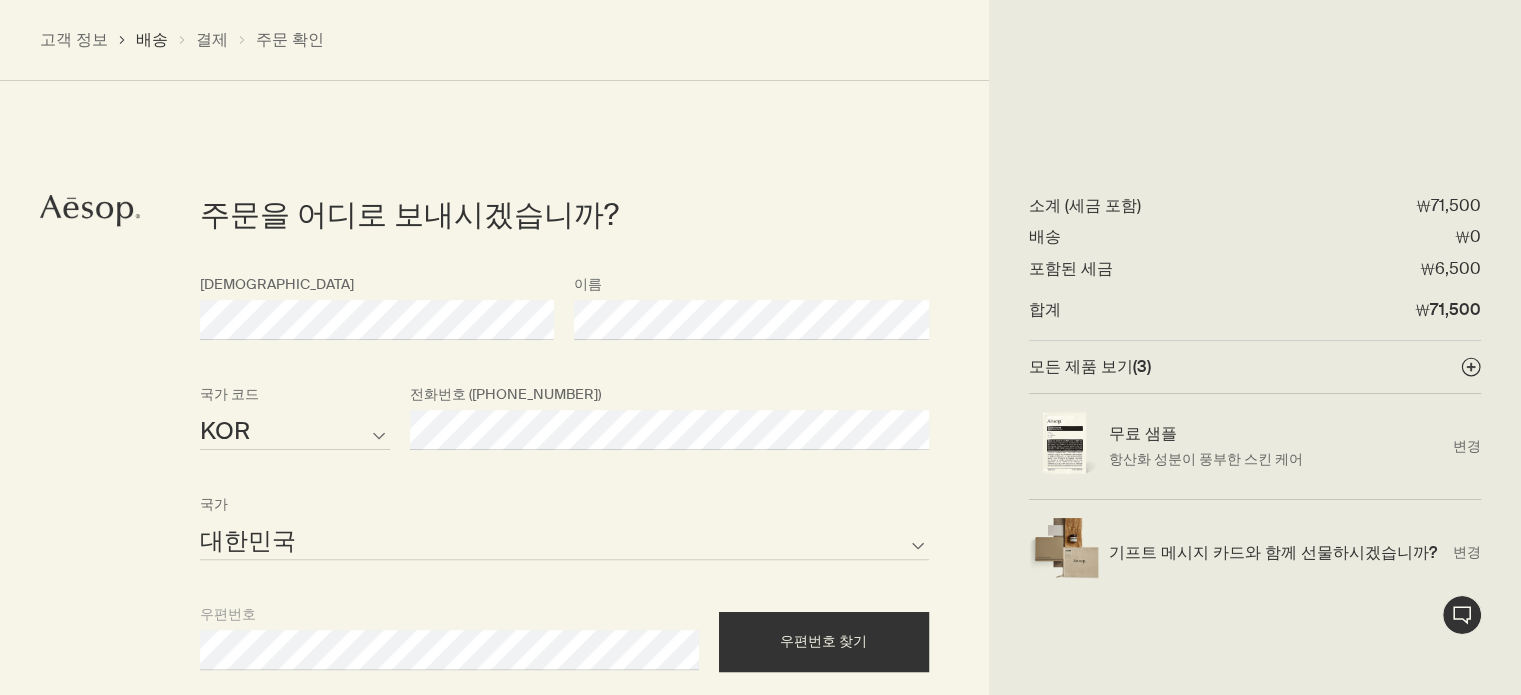 select on "KR" 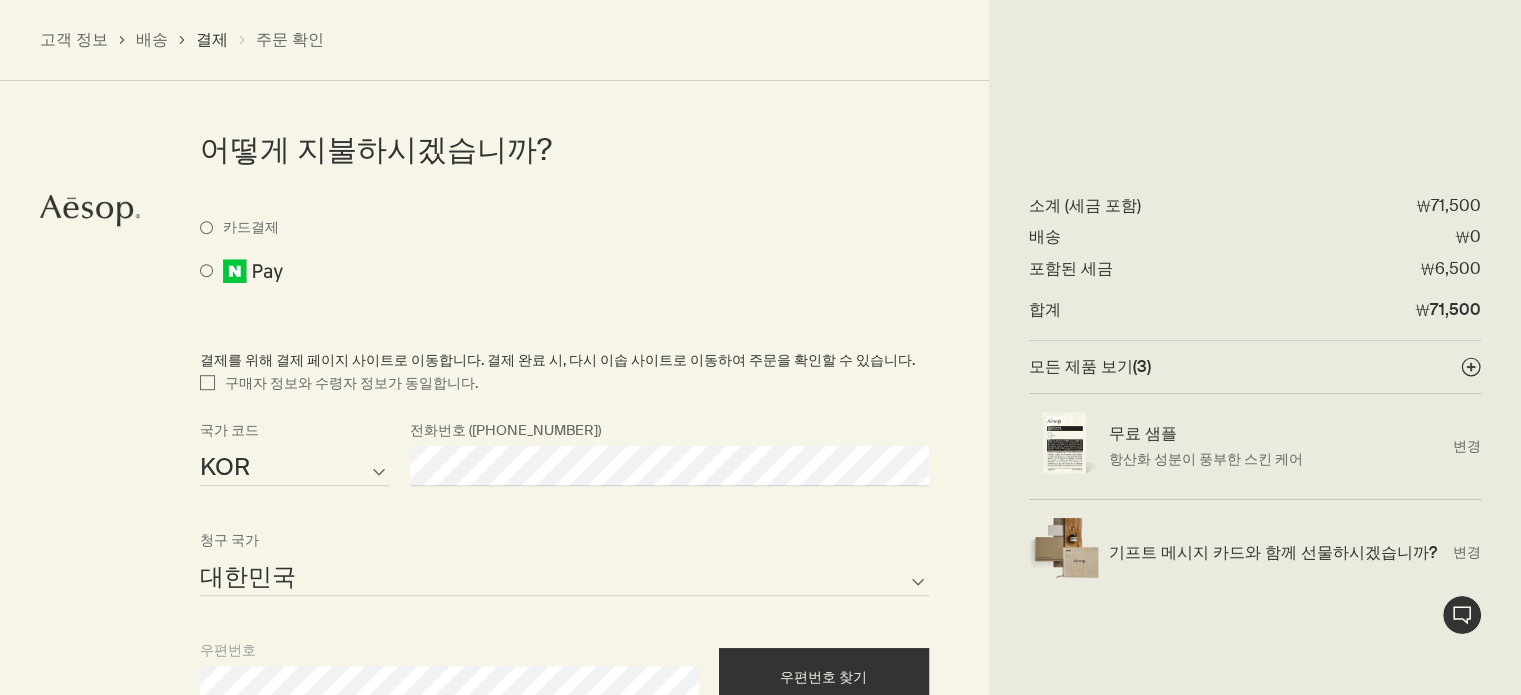 scroll, scrollTop: 1119, scrollLeft: 0, axis: vertical 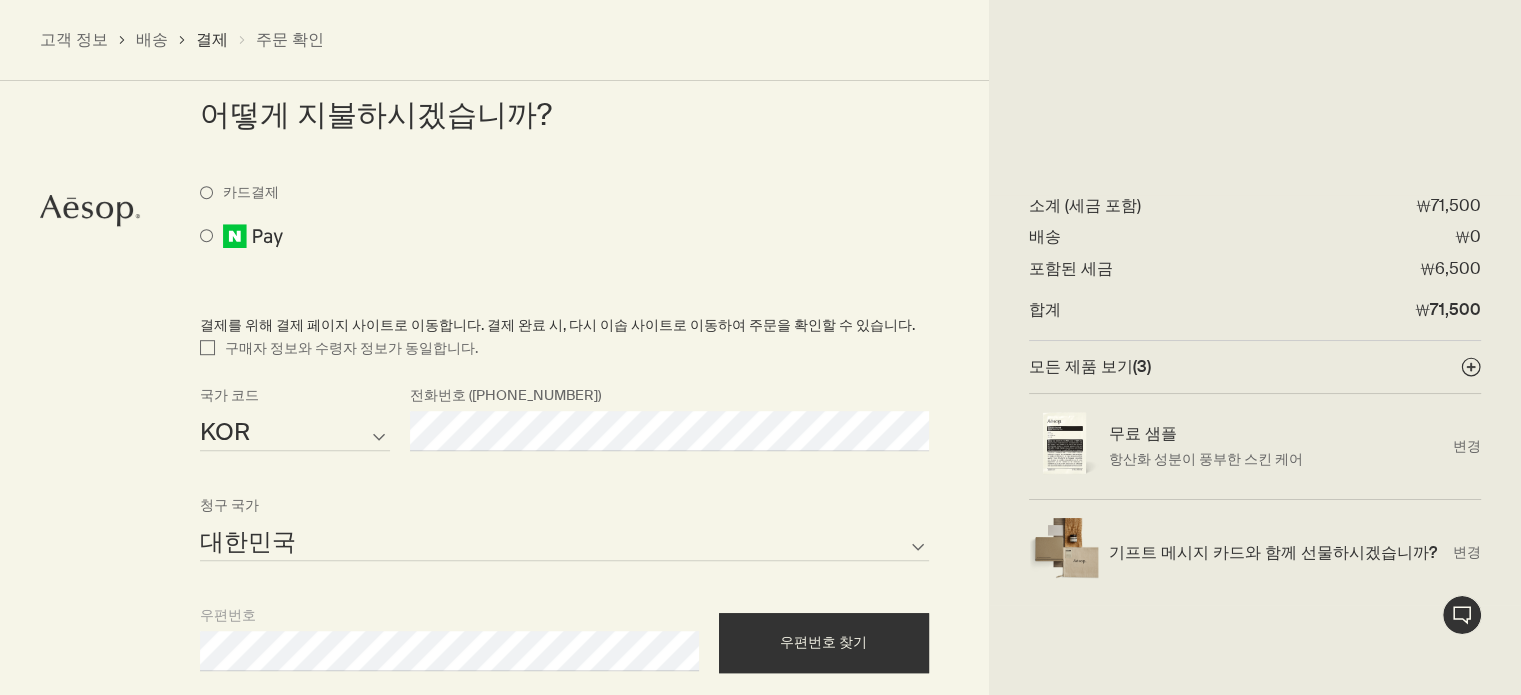 click on "다음 단계로 이동" at bounding box center [320, 978] 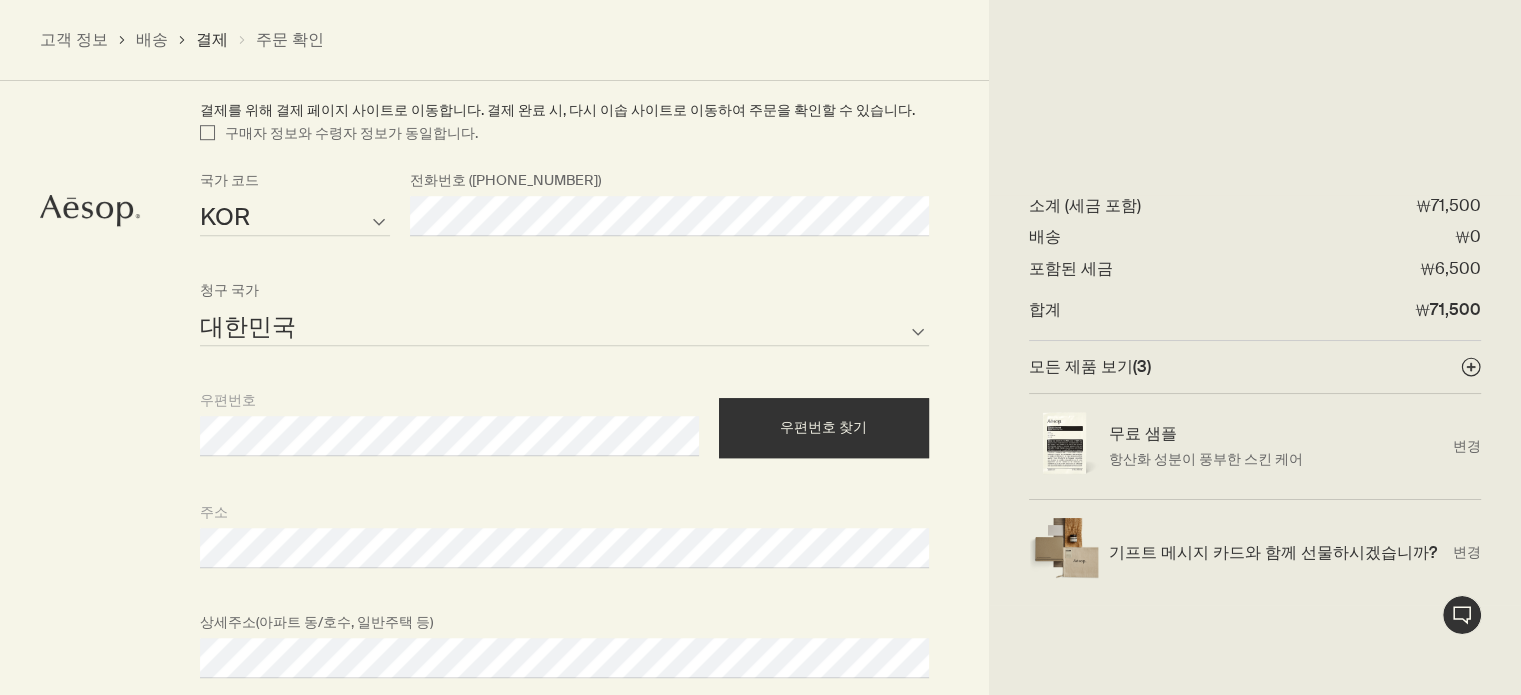 scroll, scrollTop: 1564, scrollLeft: 0, axis: vertical 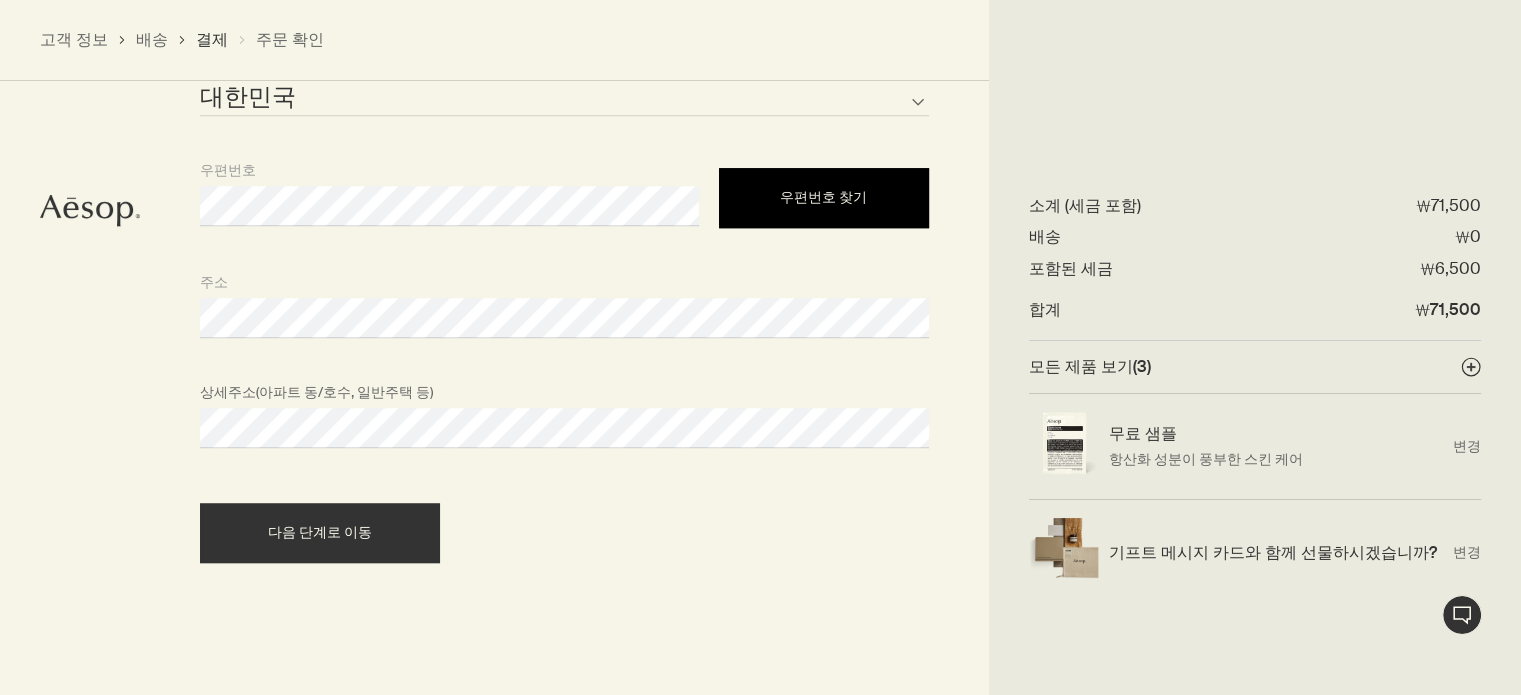 click on "우편번호 찾기" at bounding box center [824, 198] 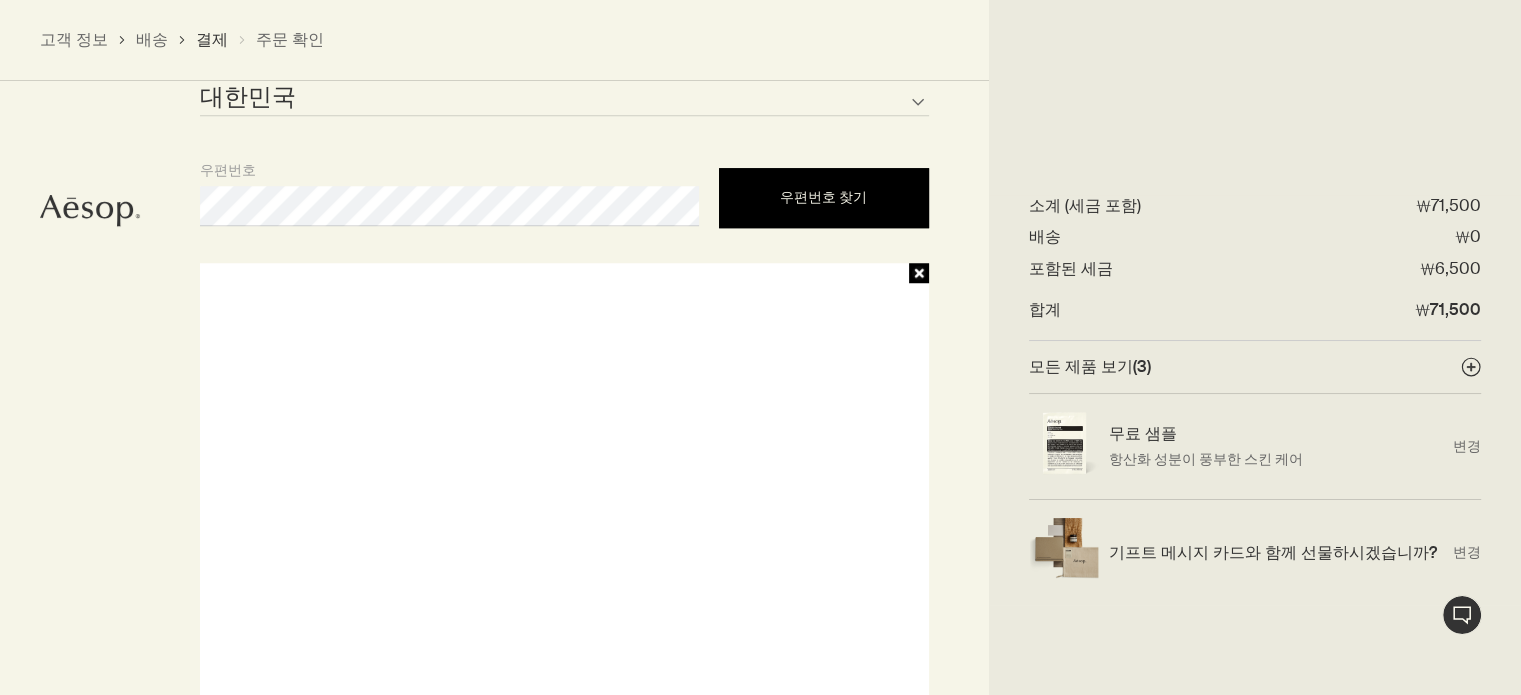 scroll, scrollTop: 0, scrollLeft: 0, axis: both 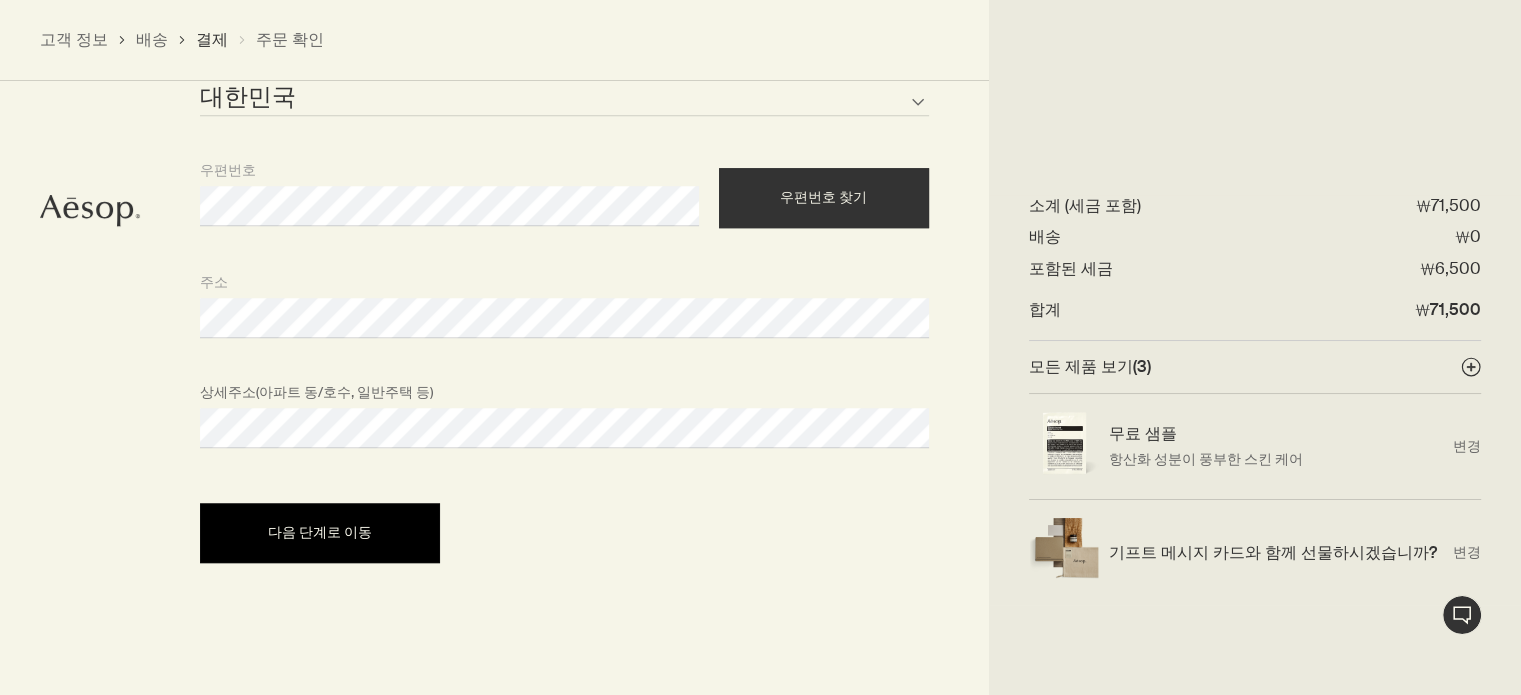 click on "다음 단계로 이동" at bounding box center [320, 533] 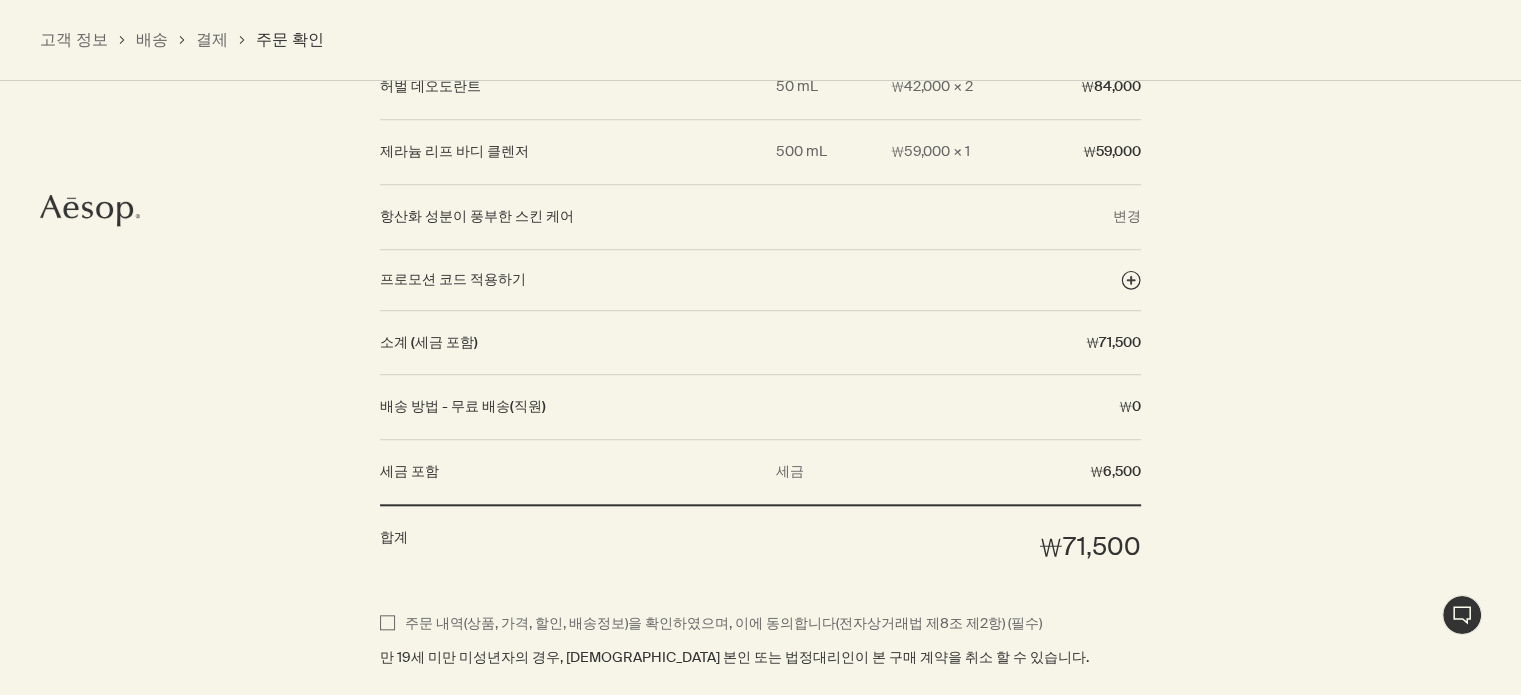 scroll, scrollTop: 1695, scrollLeft: 0, axis: vertical 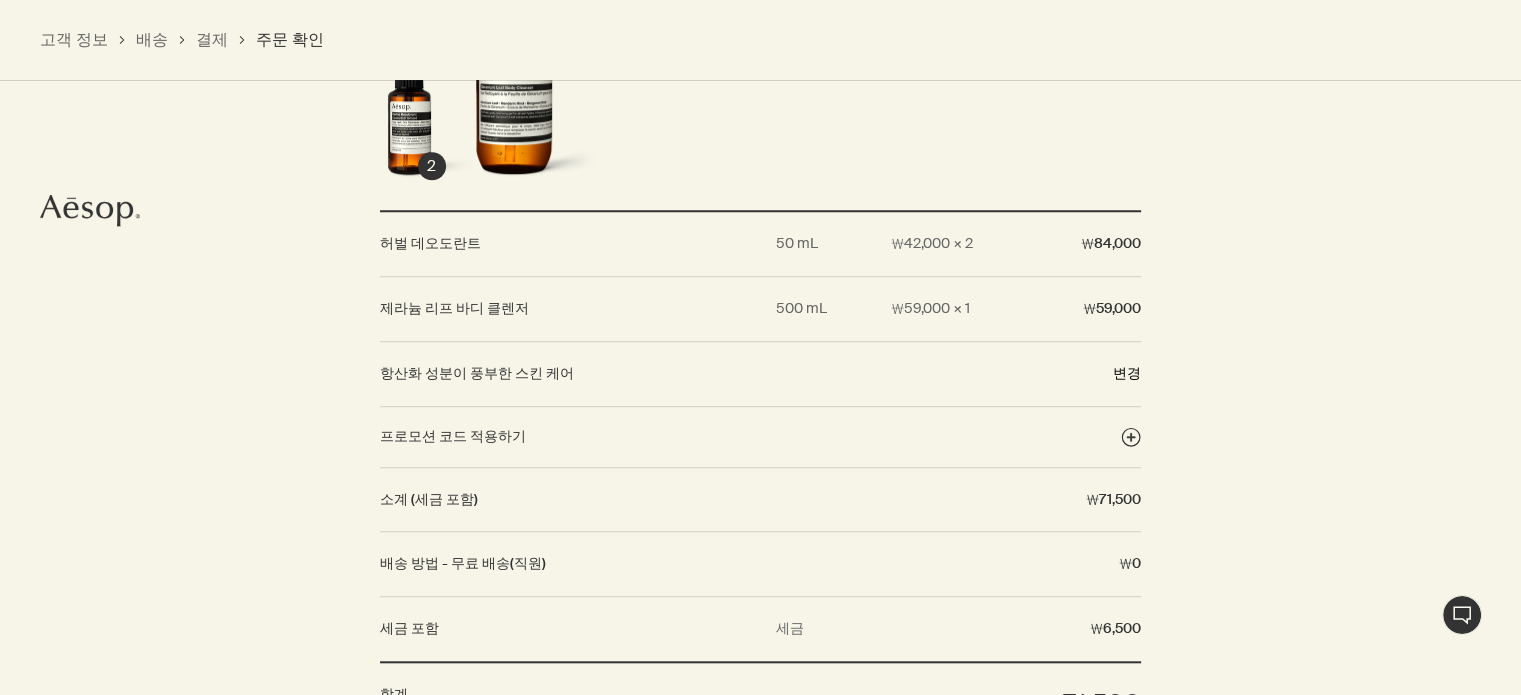 click on "변경" at bounding box center [1127, 373] 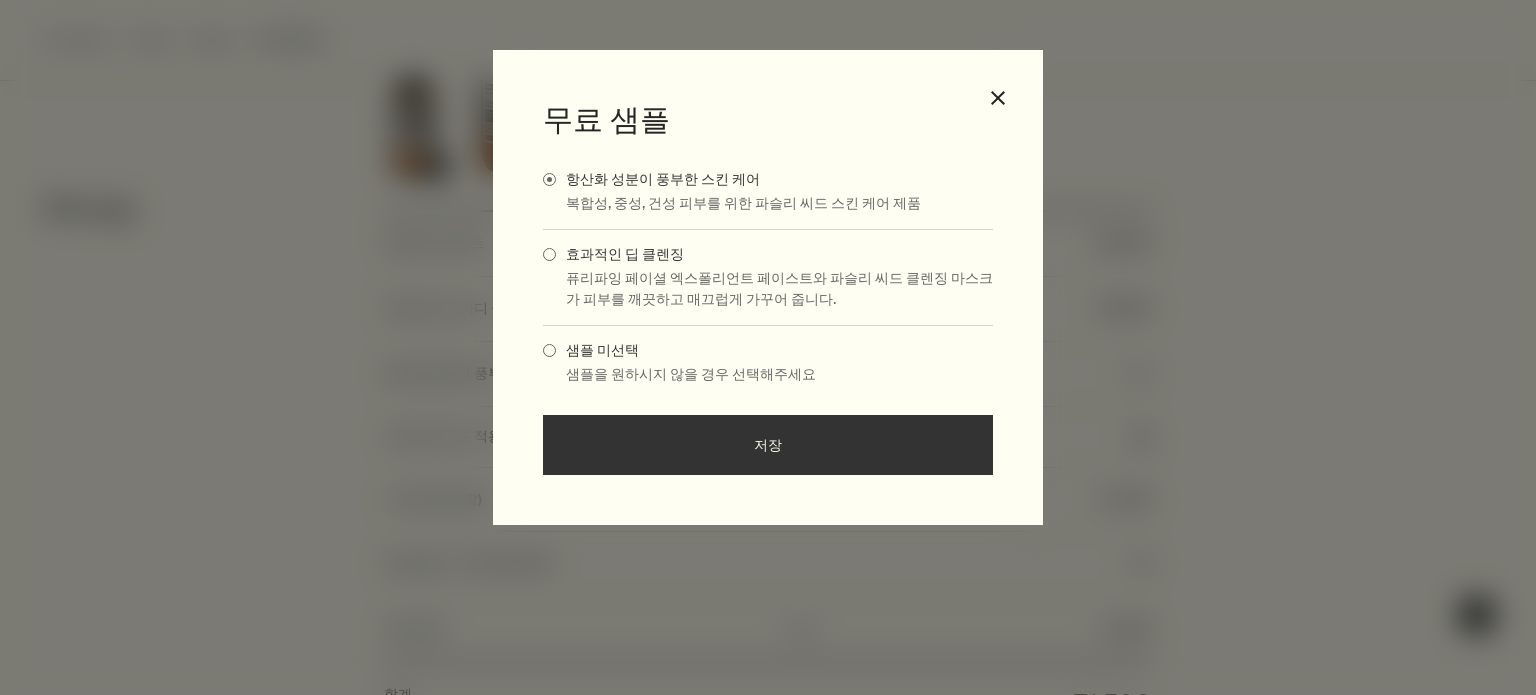 click on "효과적인 딥 클렌징" at bounding box center (620, 254) 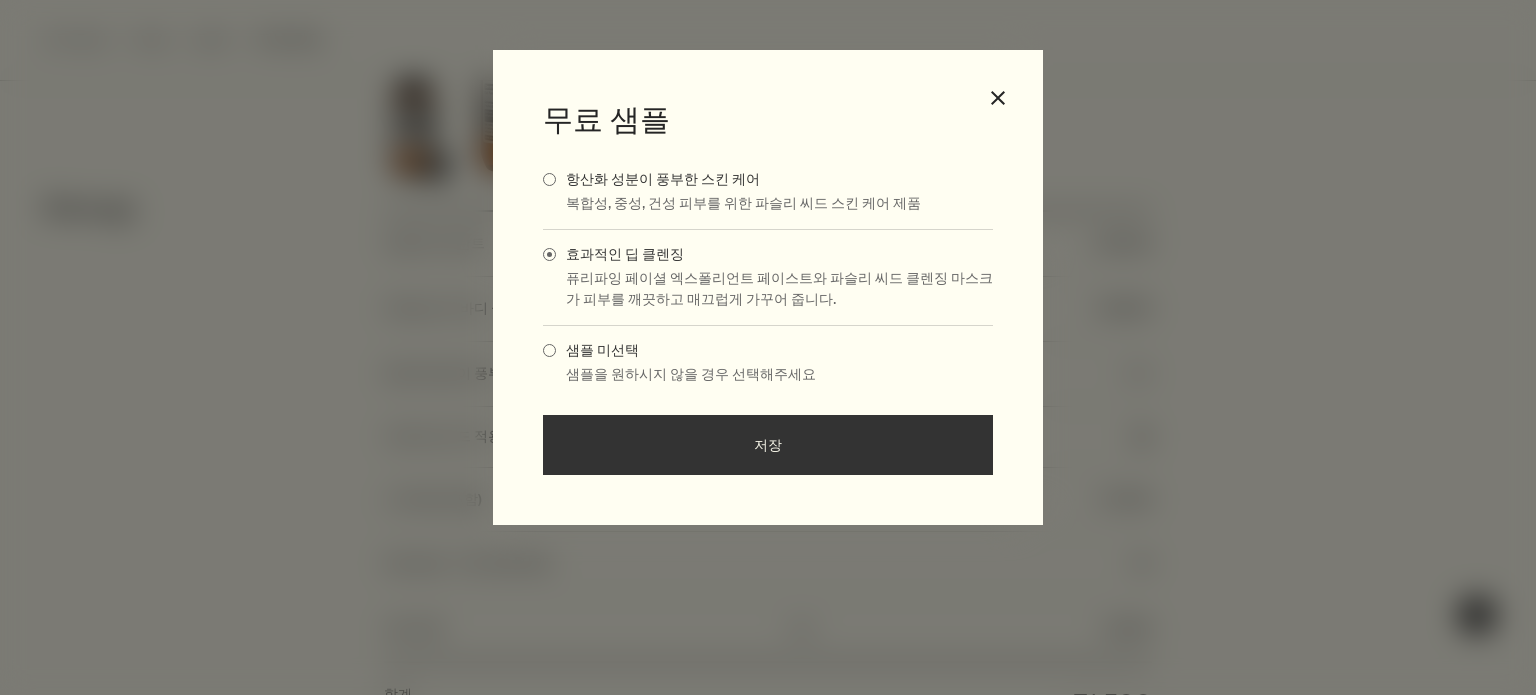 click on "저장" at bounding box center (768, 445) 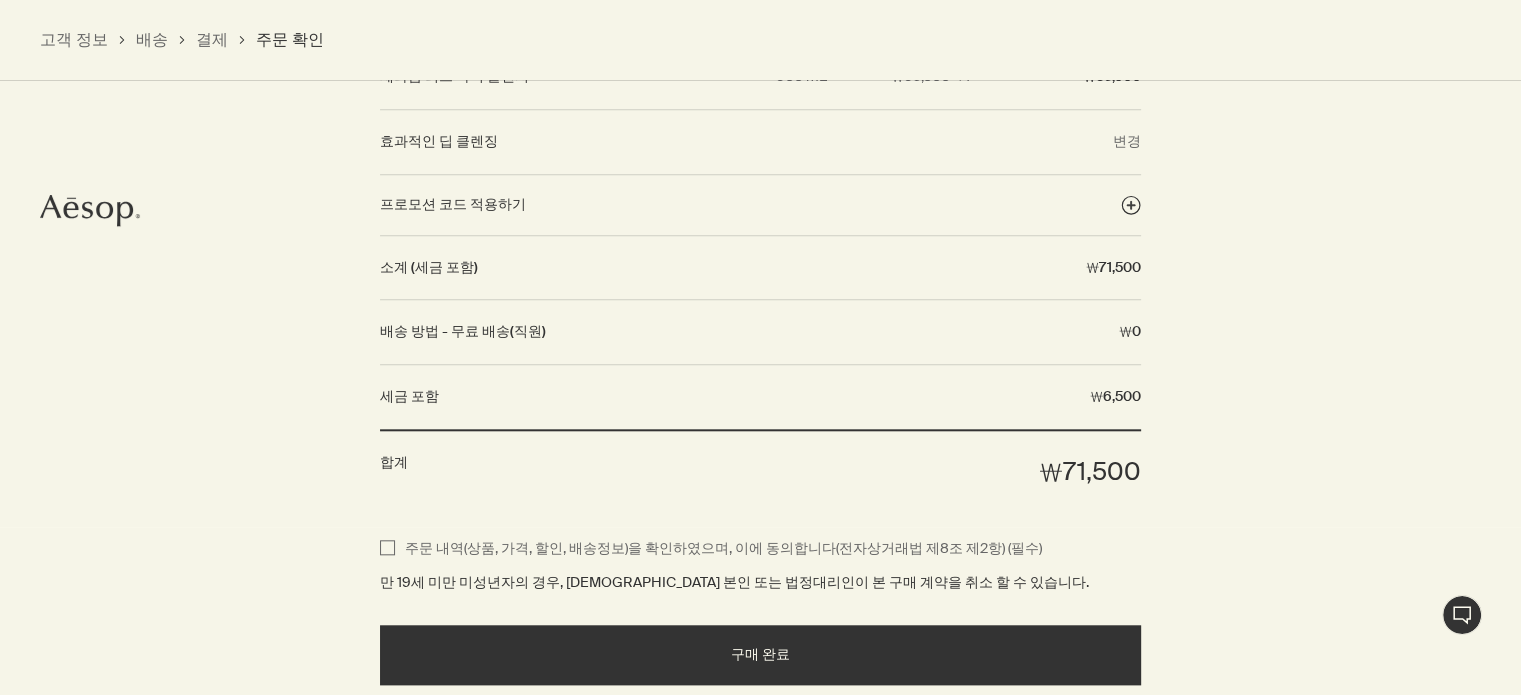 scroll, scrollTop: 1995, scrollLeft: 0, axis: vertical 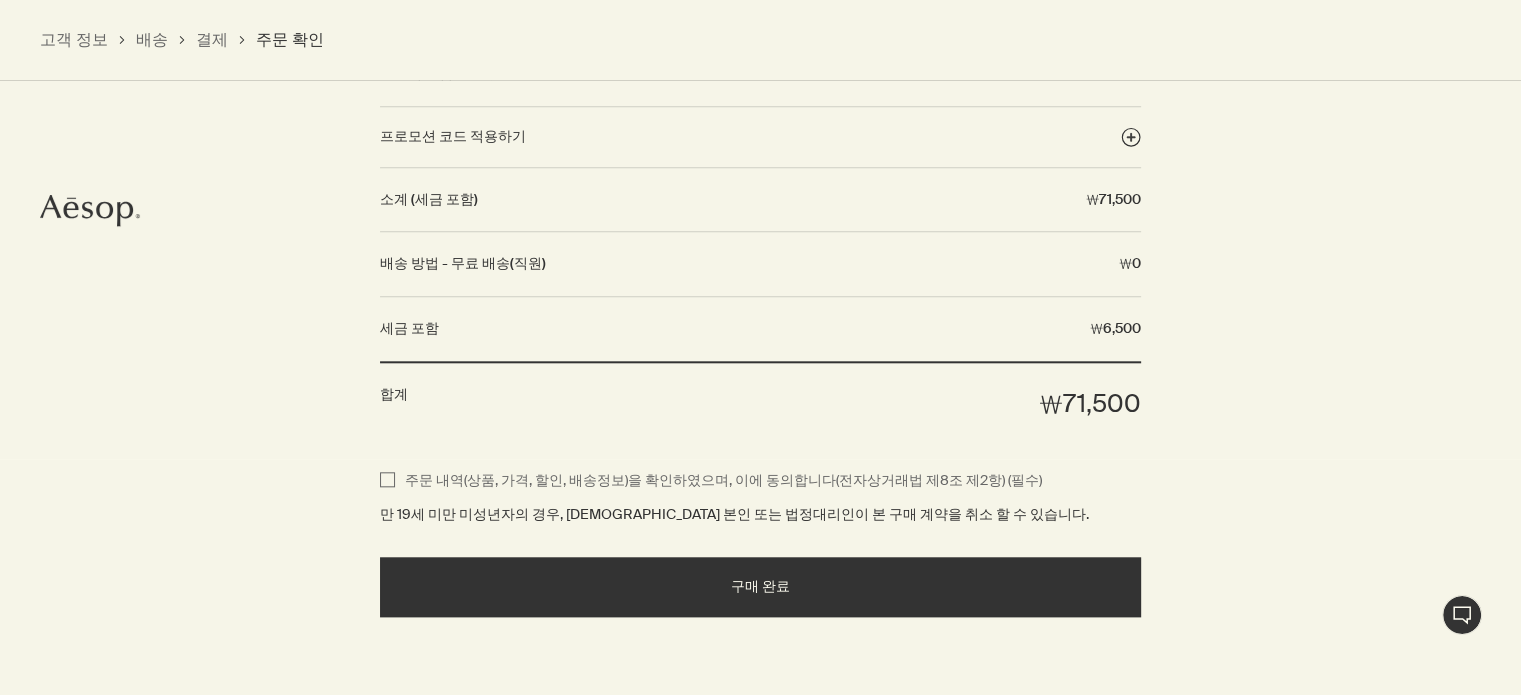 click on "주문 내역(상품, 가격, 할인, 배송정보)을 확인하였으며, 이에 동의합니다(전자상거래법 제8조 제2항) (필수)" at bounding box center (723, 480) 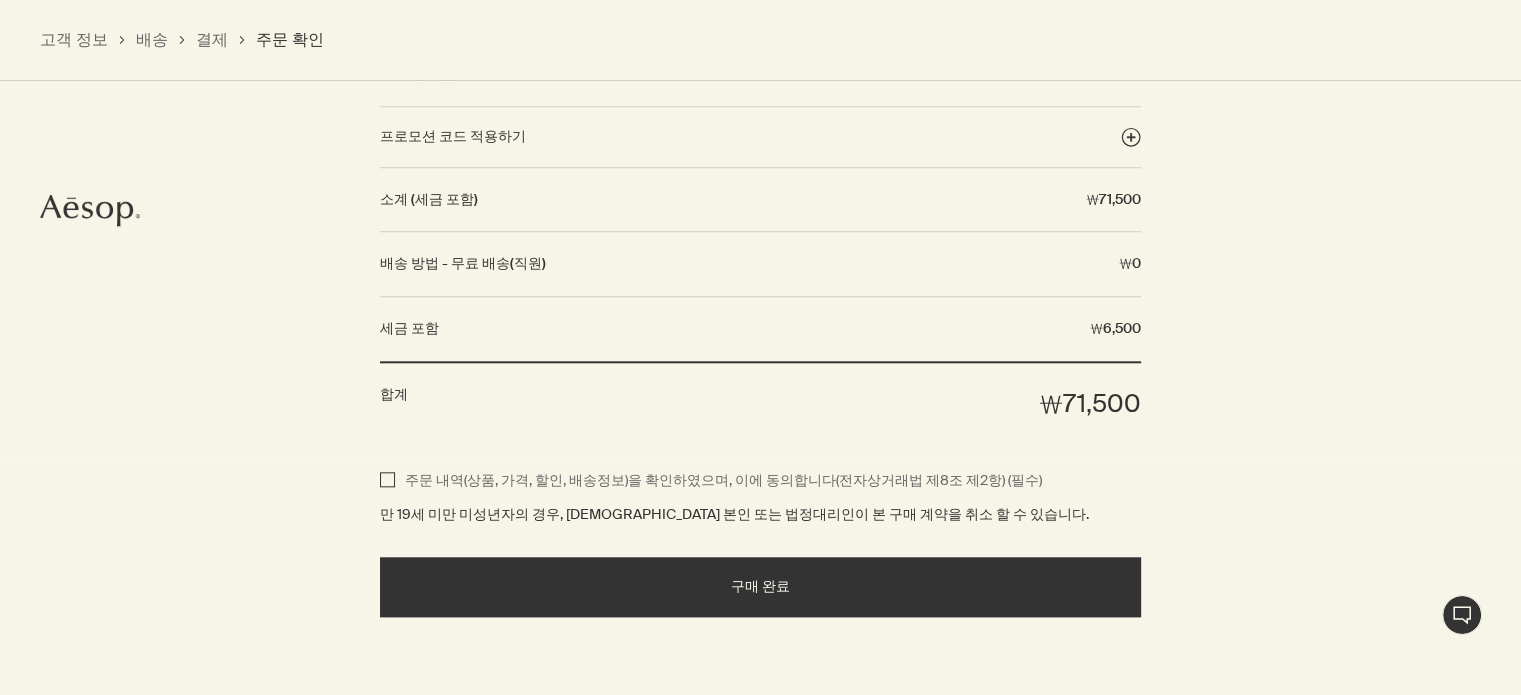 click on "주문 내역(상품, 가격, 할인, 배송정보)을 확인하였으며, 이에 동의합니다(전자상거래법 제8조 제2항) (필수)" at bounding box center (387, 481) 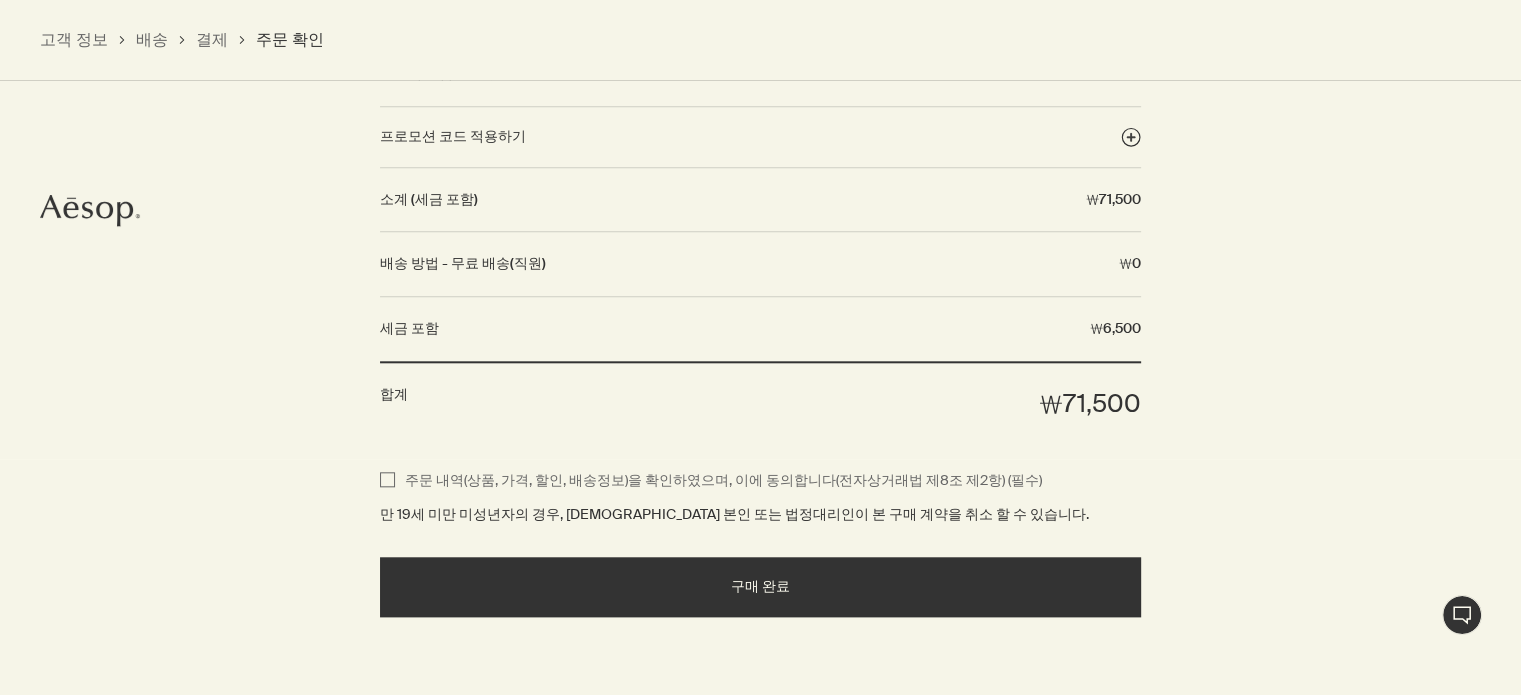 checkbox on "true" 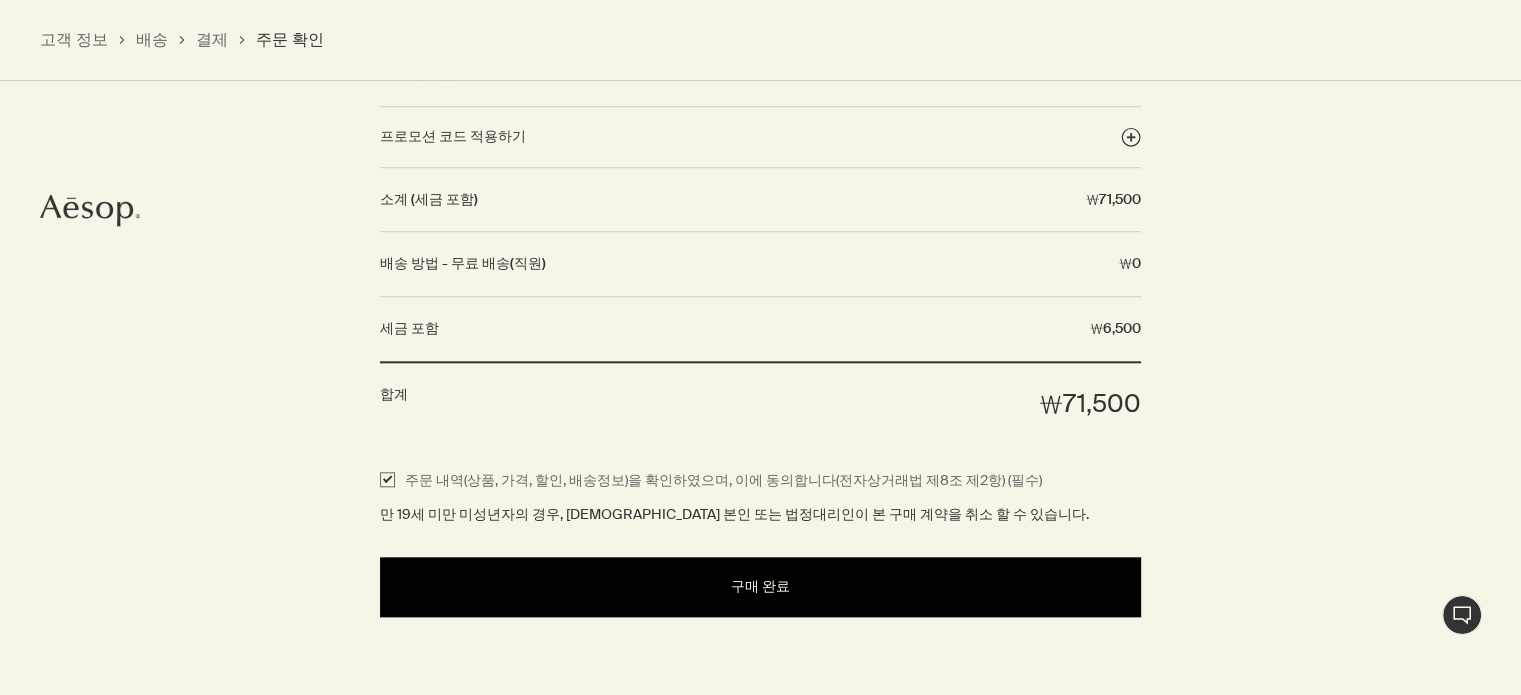 click on "구매 완료" at bounding box center [760, 587] 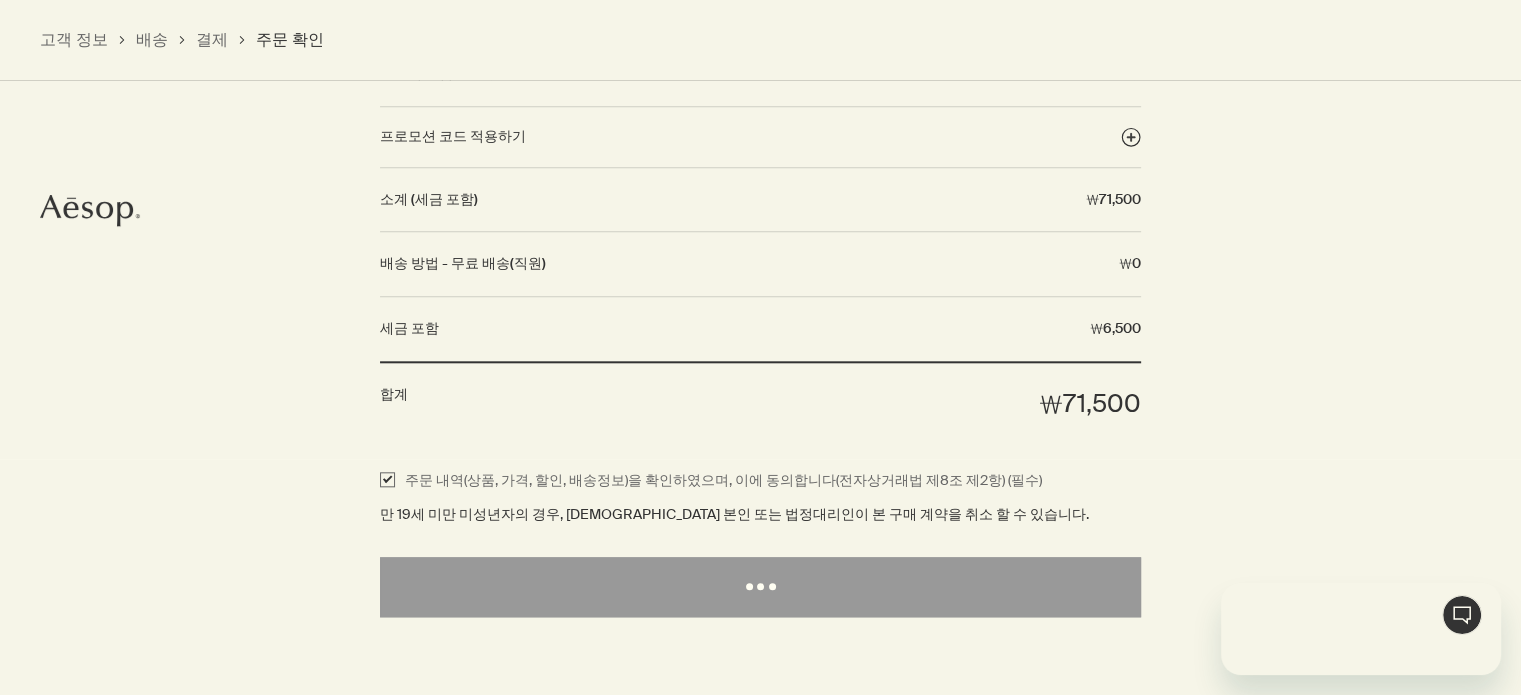 scroll, scrollTop: 0, scrollLeft: 0, axis: both 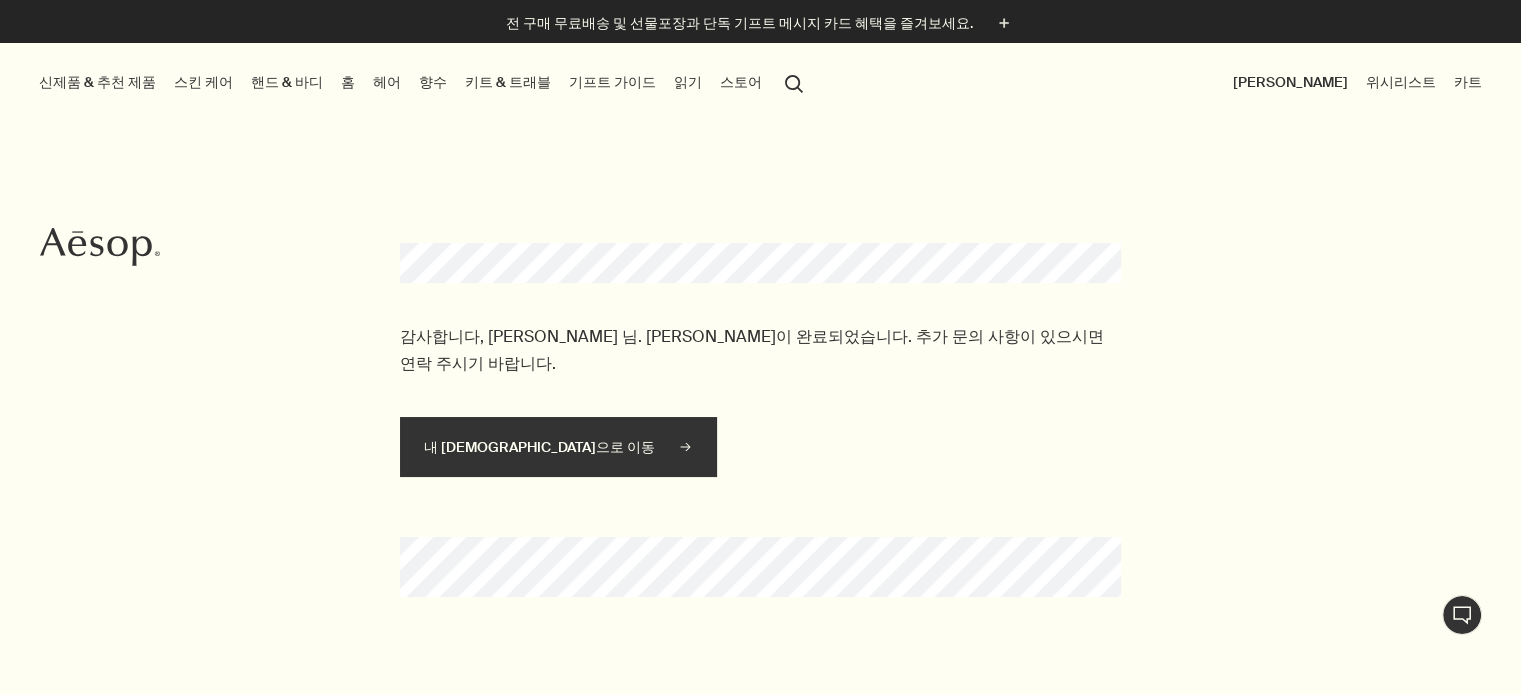 click on "감사합니다,  박정아 님. 주문이 완료되었습니다. 추가 문의 사항이 있으시면 연락 주시기 바랍니다.
내 계정으로 이동" at bounding box center [760, 385] 